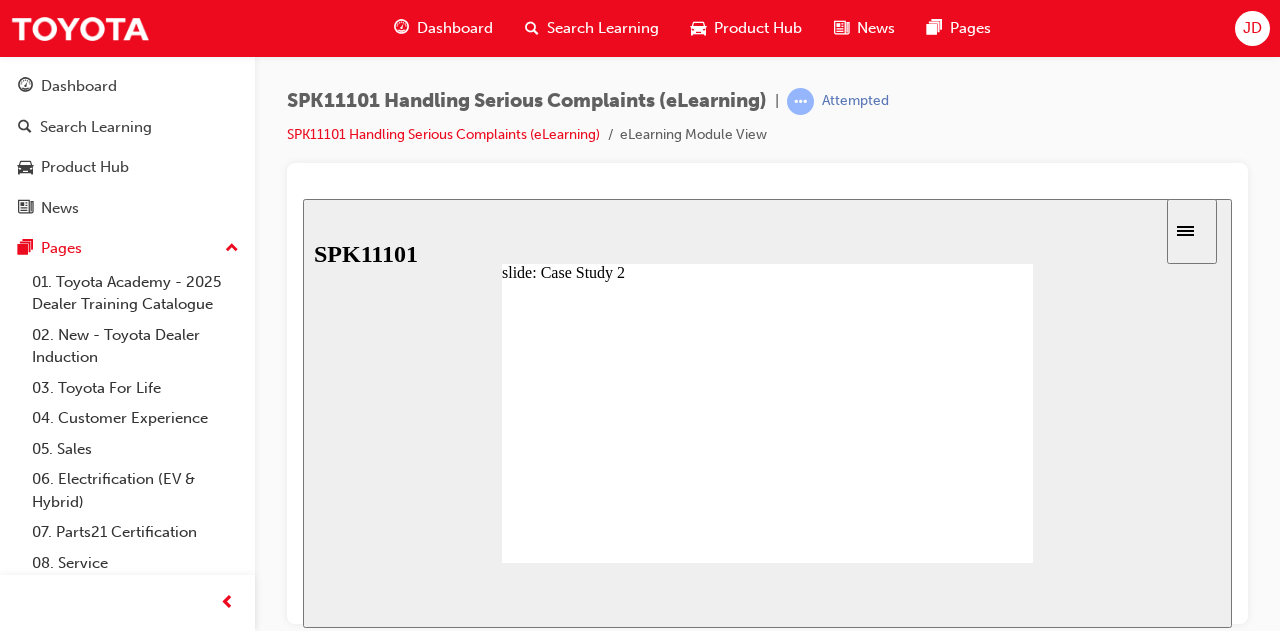 scroll, scrollTop: 0, scrollLeft: 0, axis: both 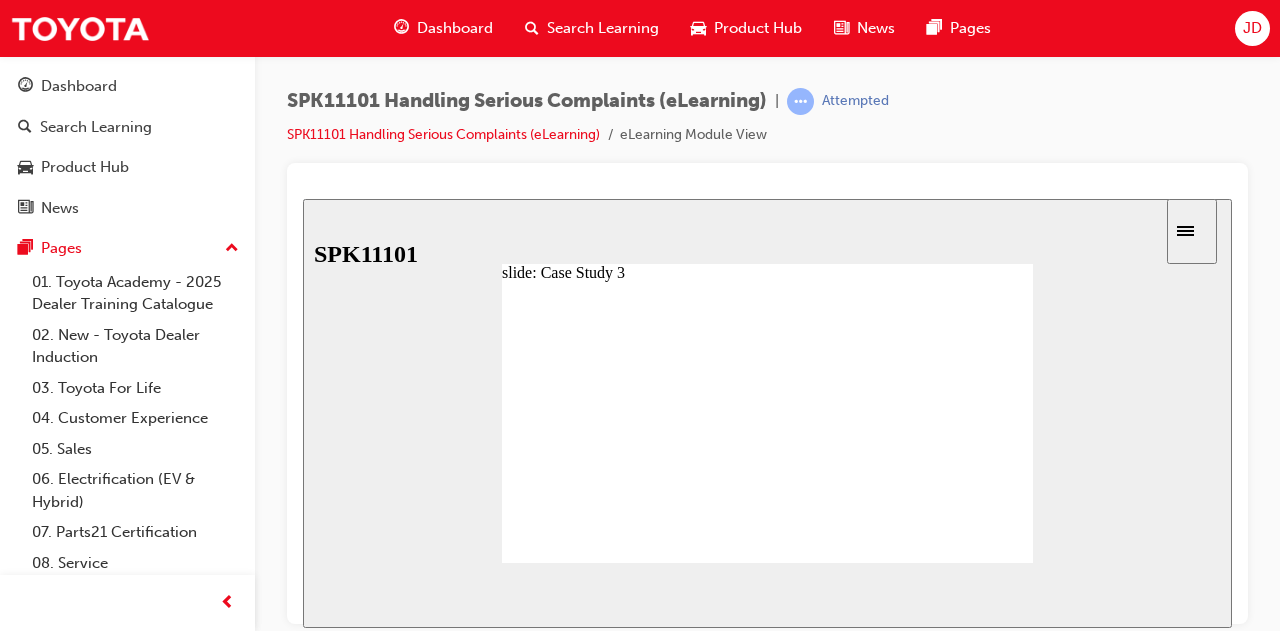 click 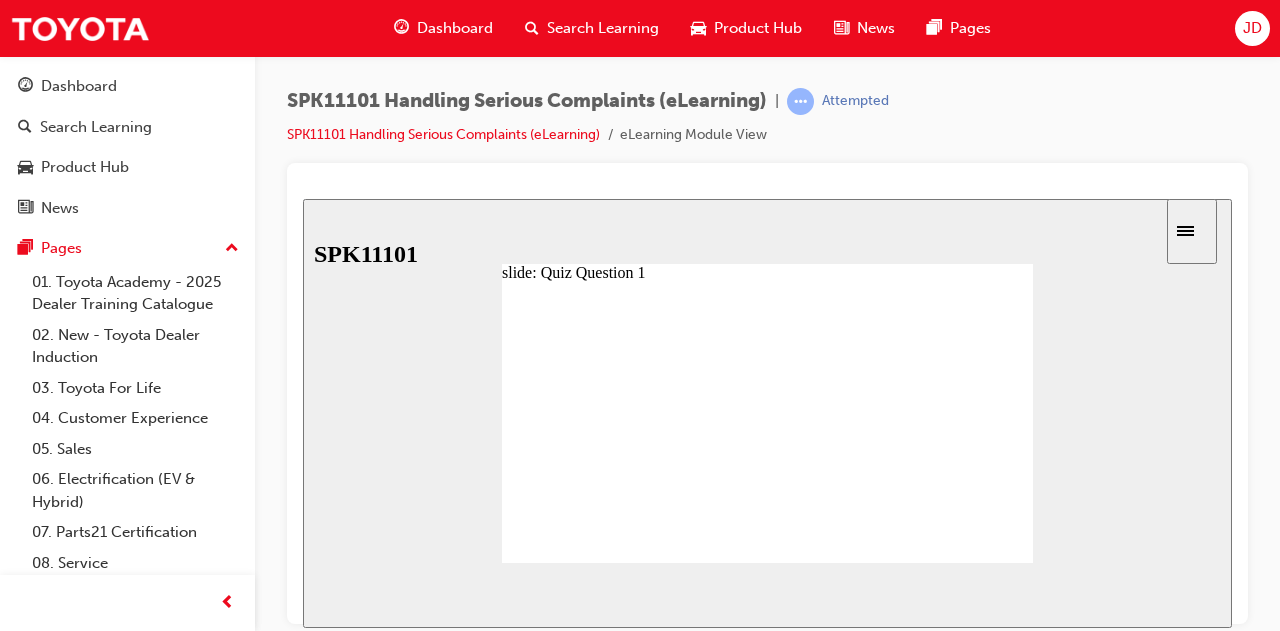 click 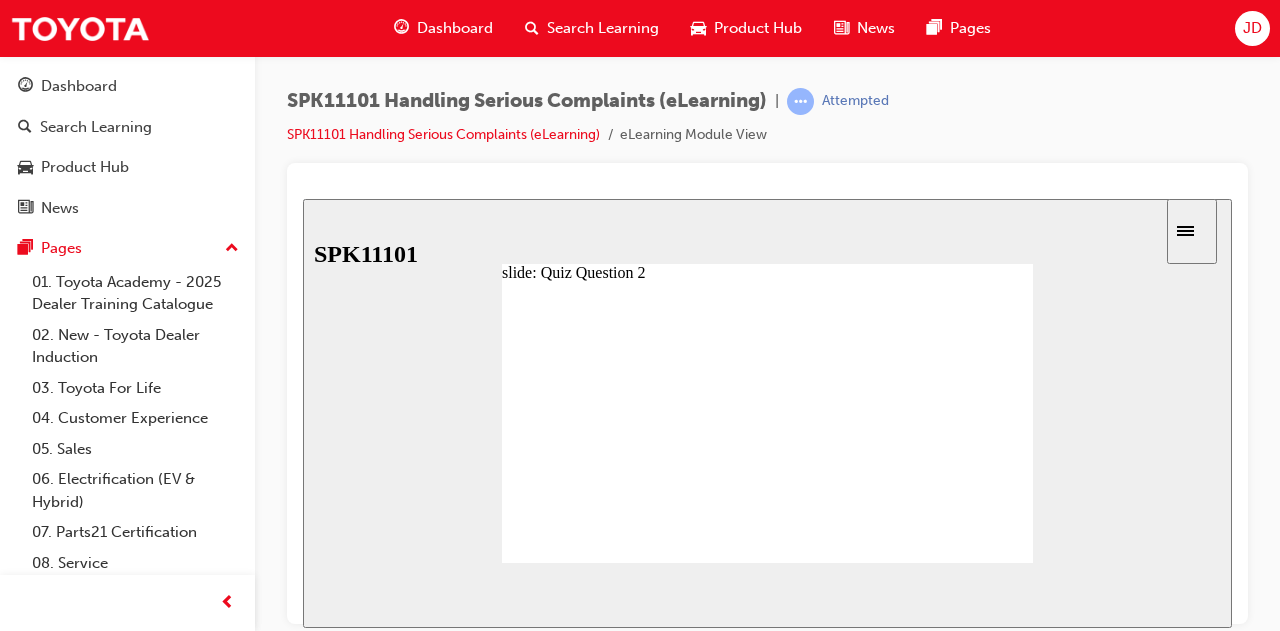 click 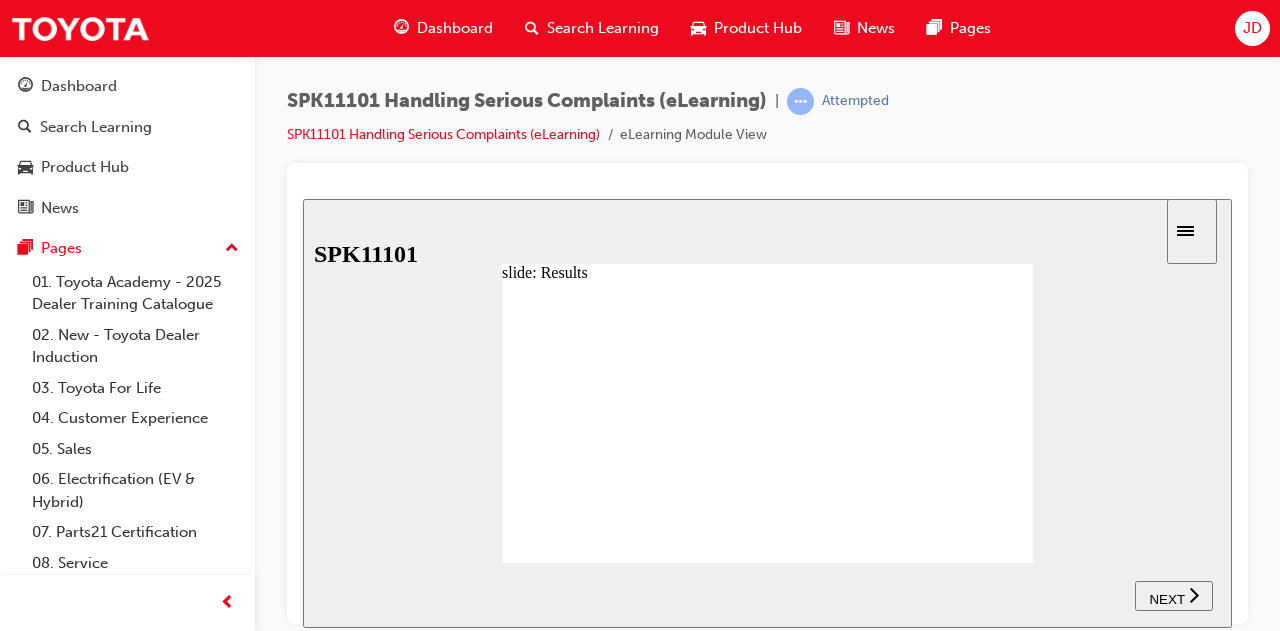 click on "NEXT" at bounding box center (1166, 598) 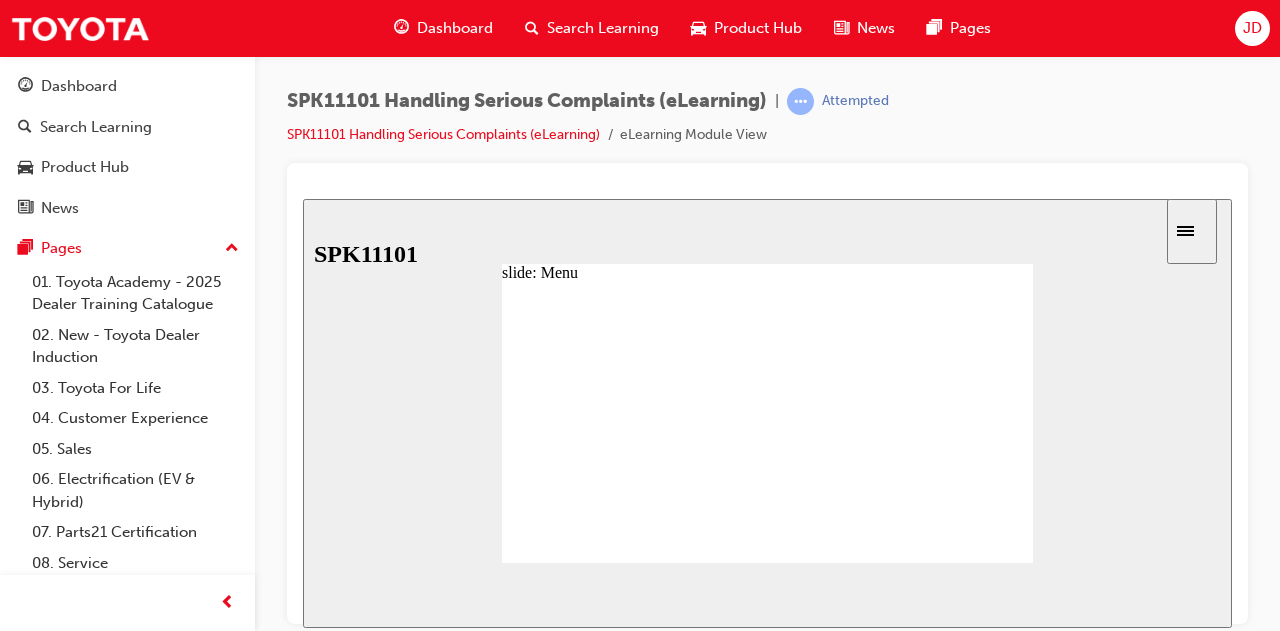 click 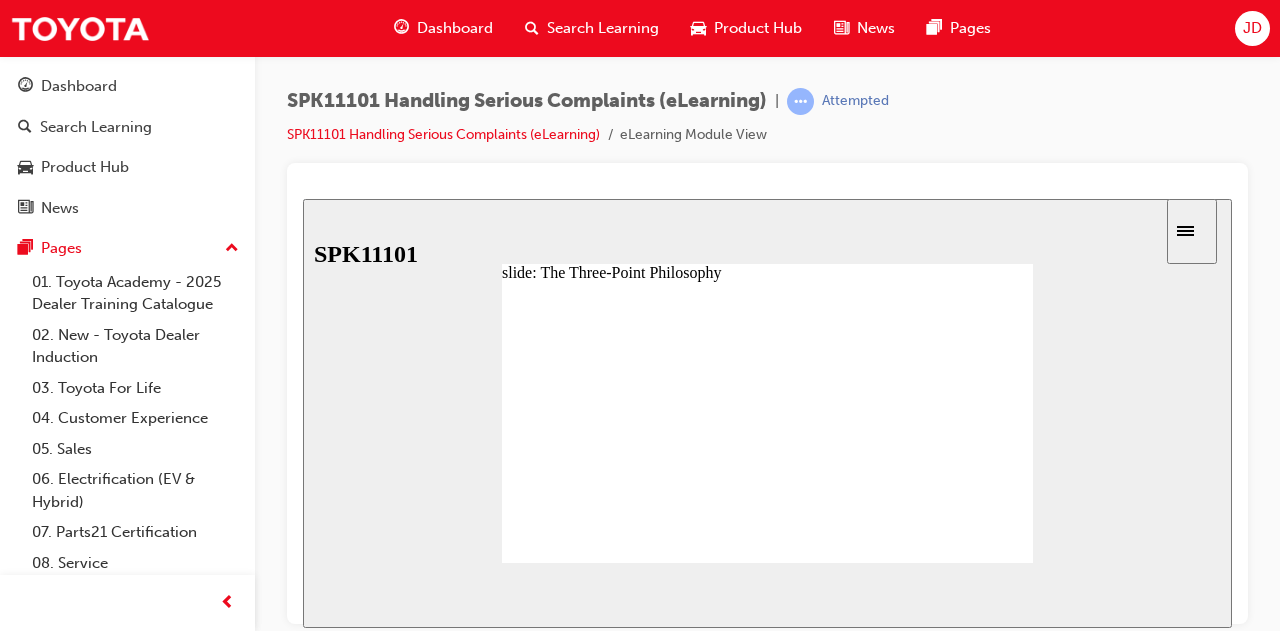 scroll, scrollTop: 0, scrollLeft: 0, axis: both 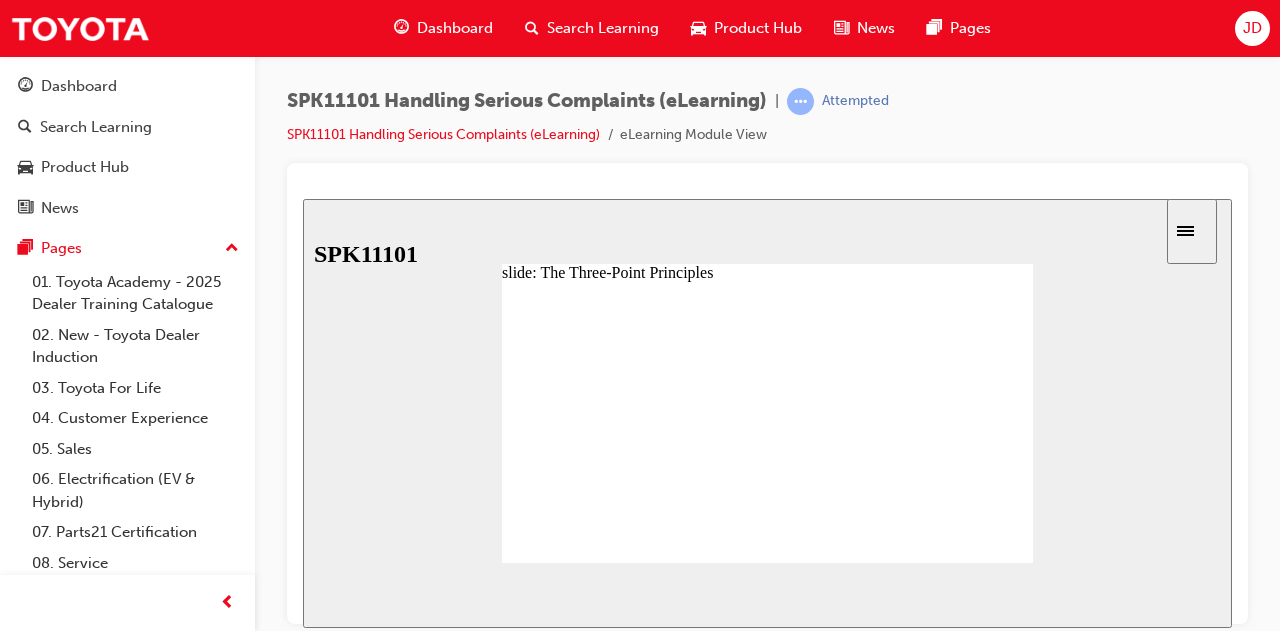 click 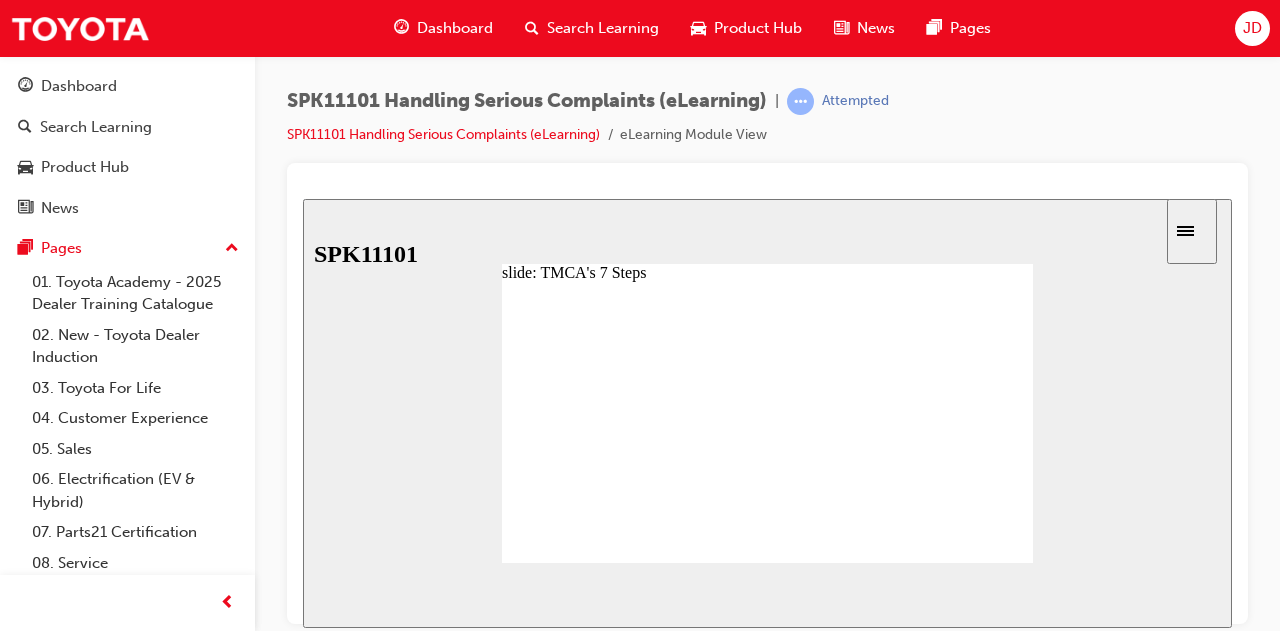 click 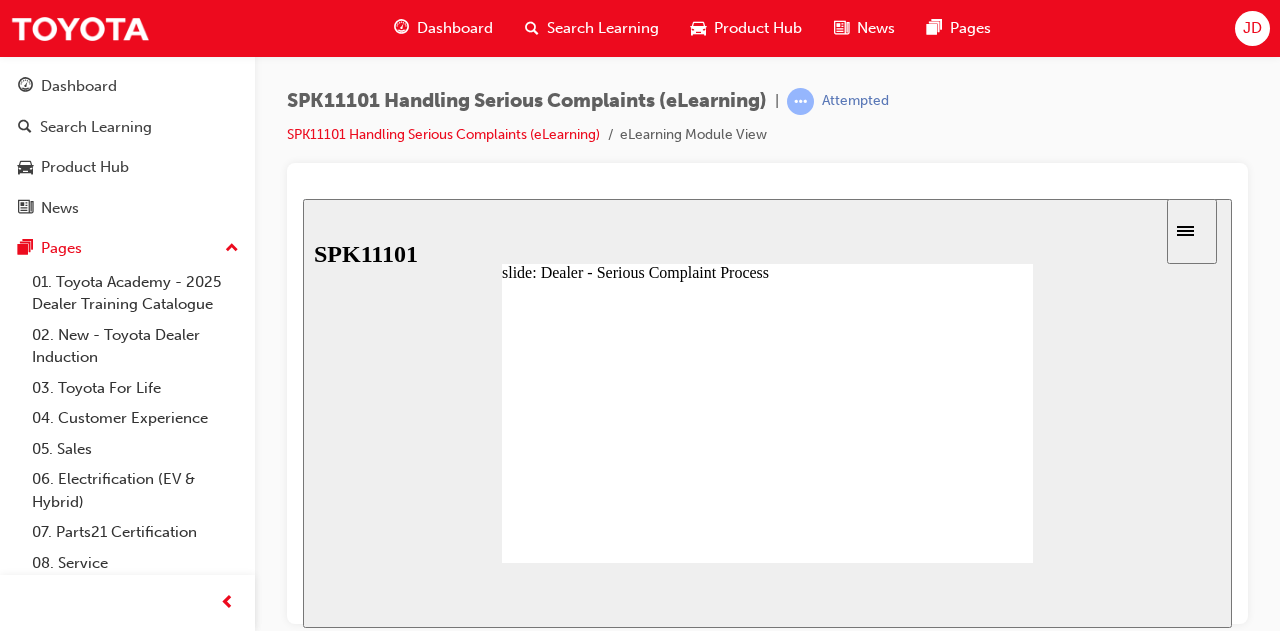 click 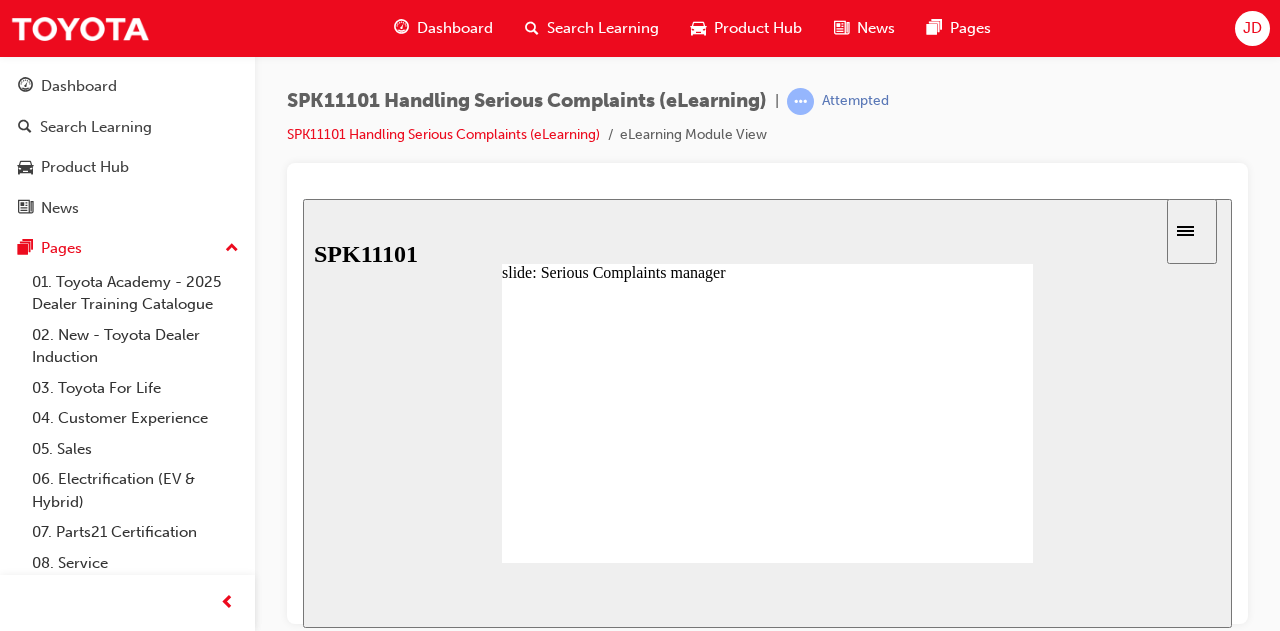 click 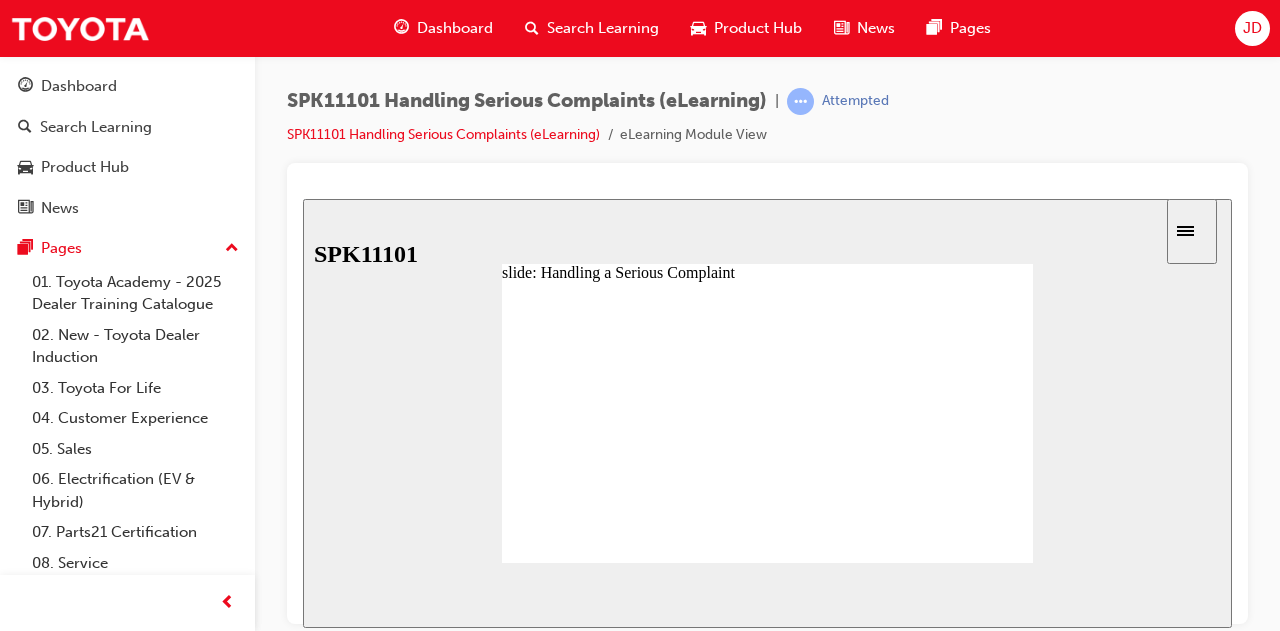 scroll, scrollTop: 0, scrollLeft: 0, axis: both 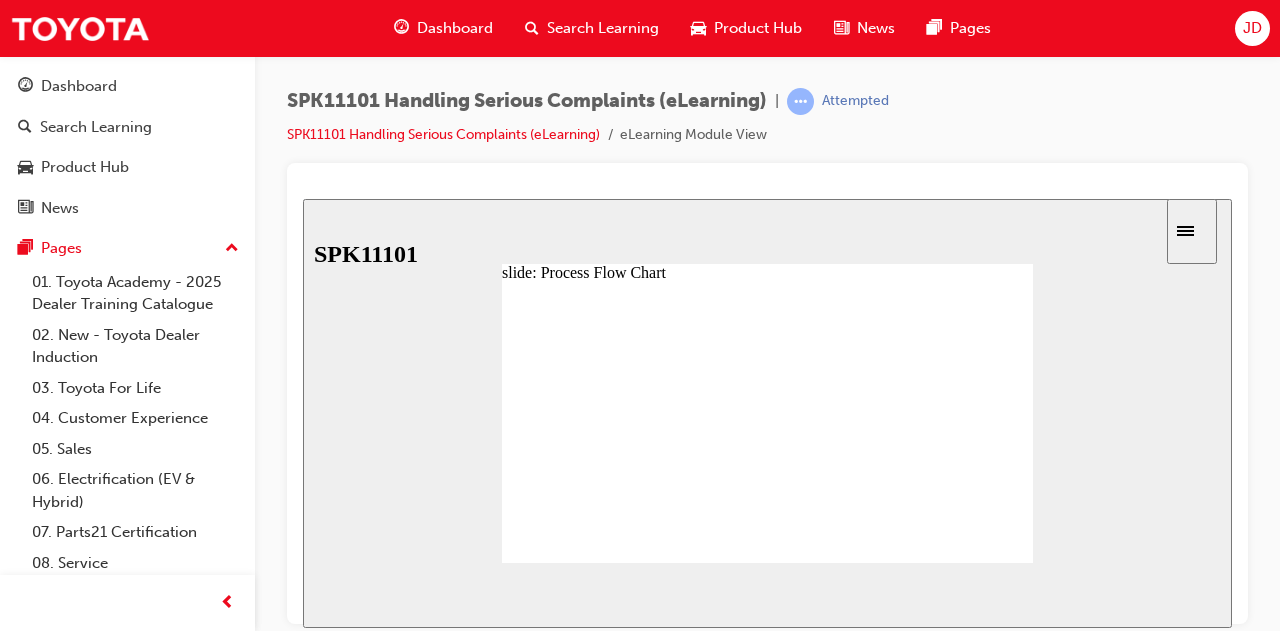 click 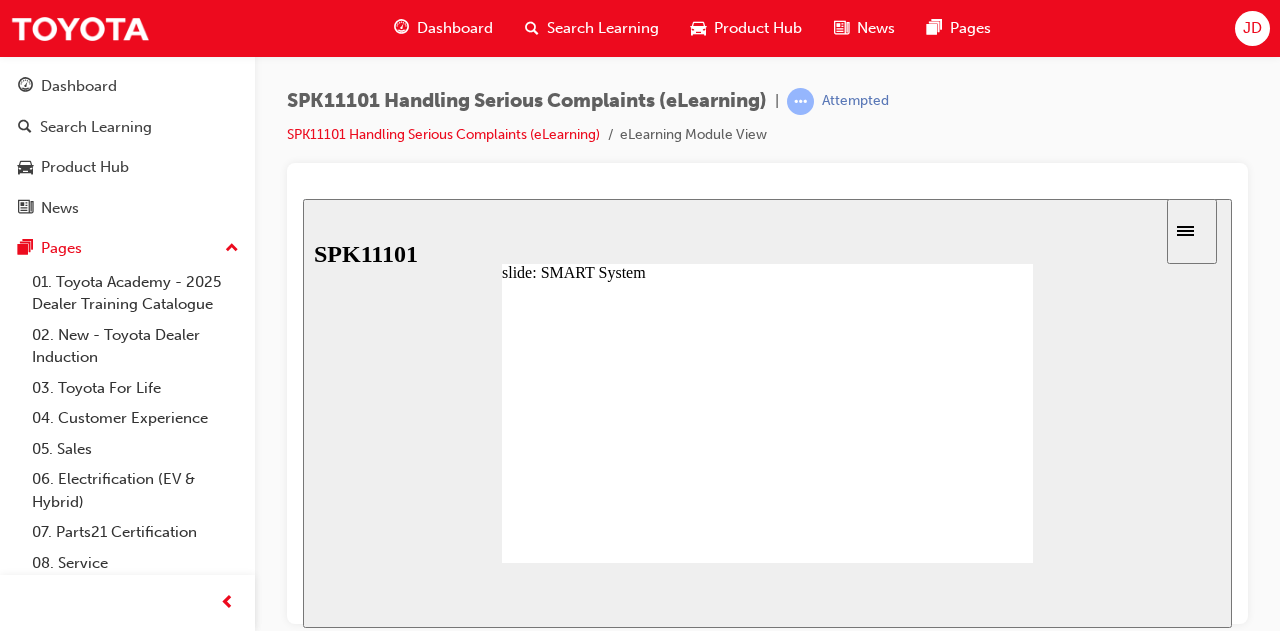 click 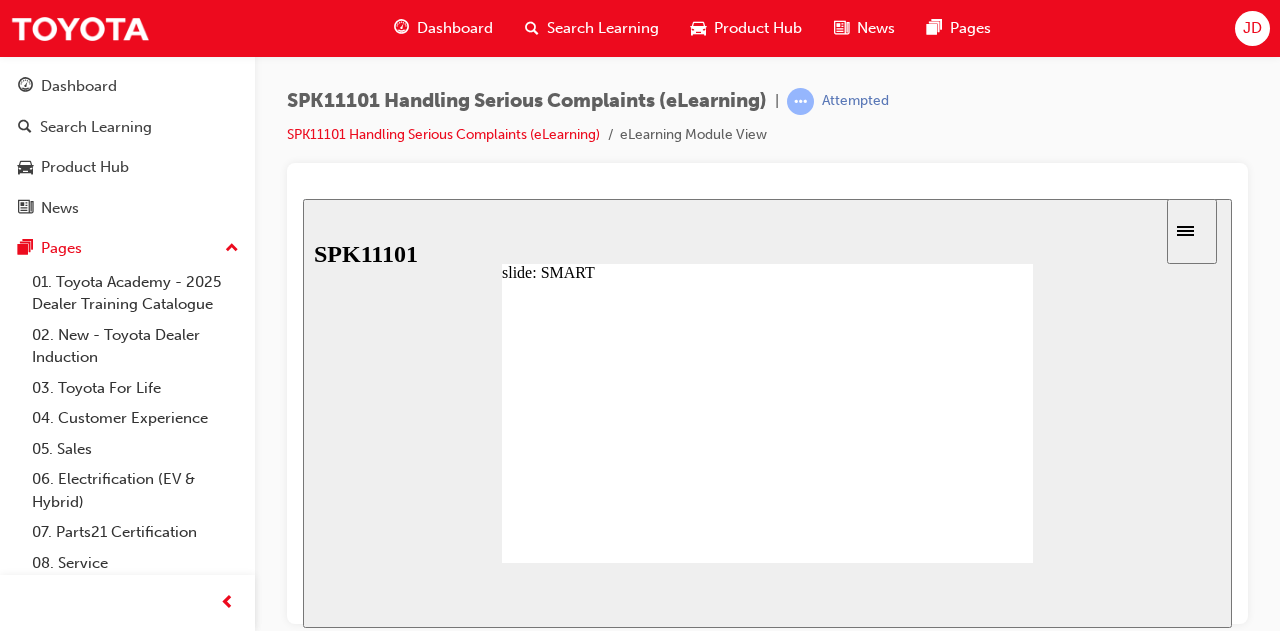 click 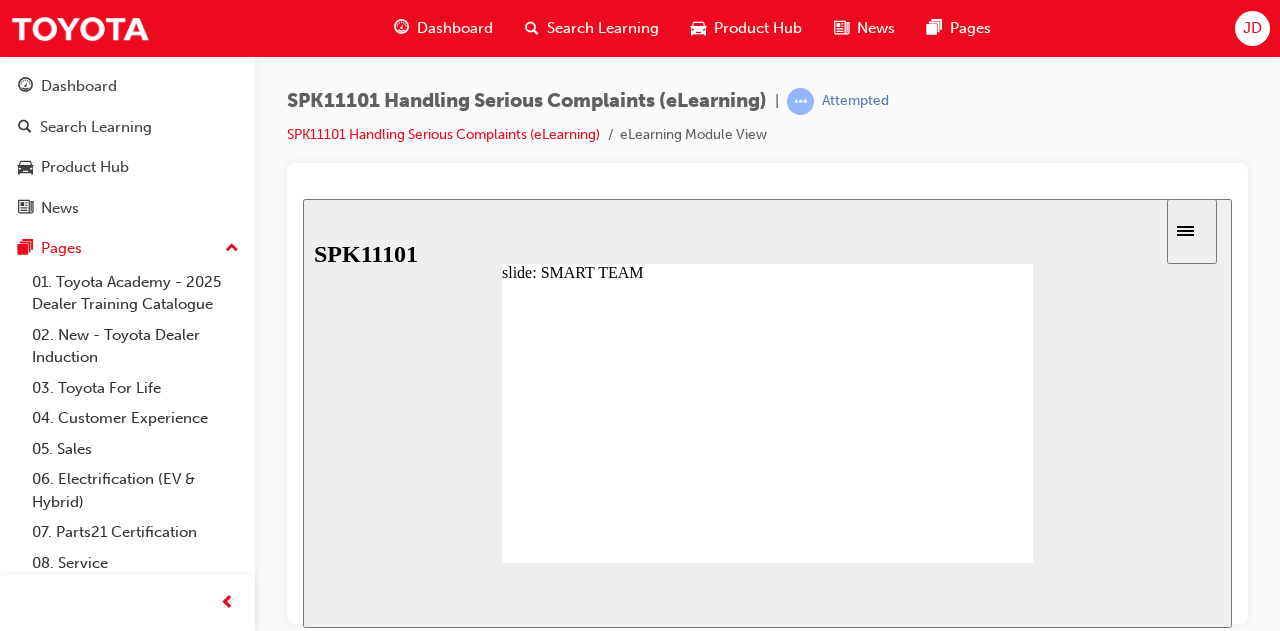 click 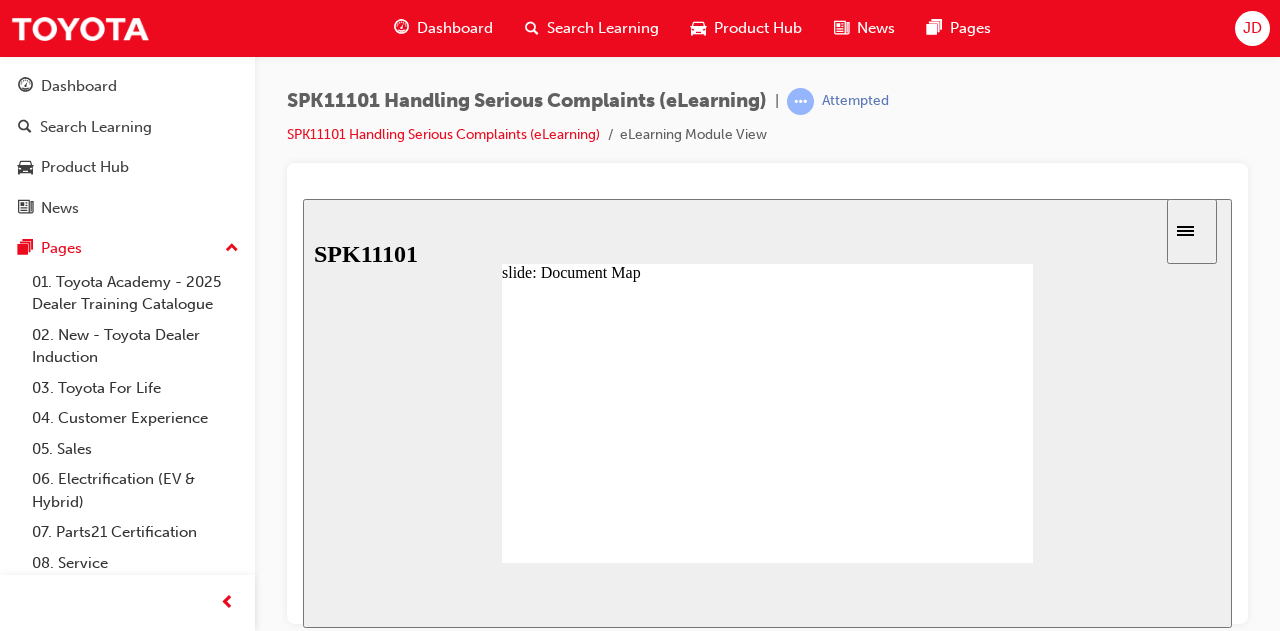 click 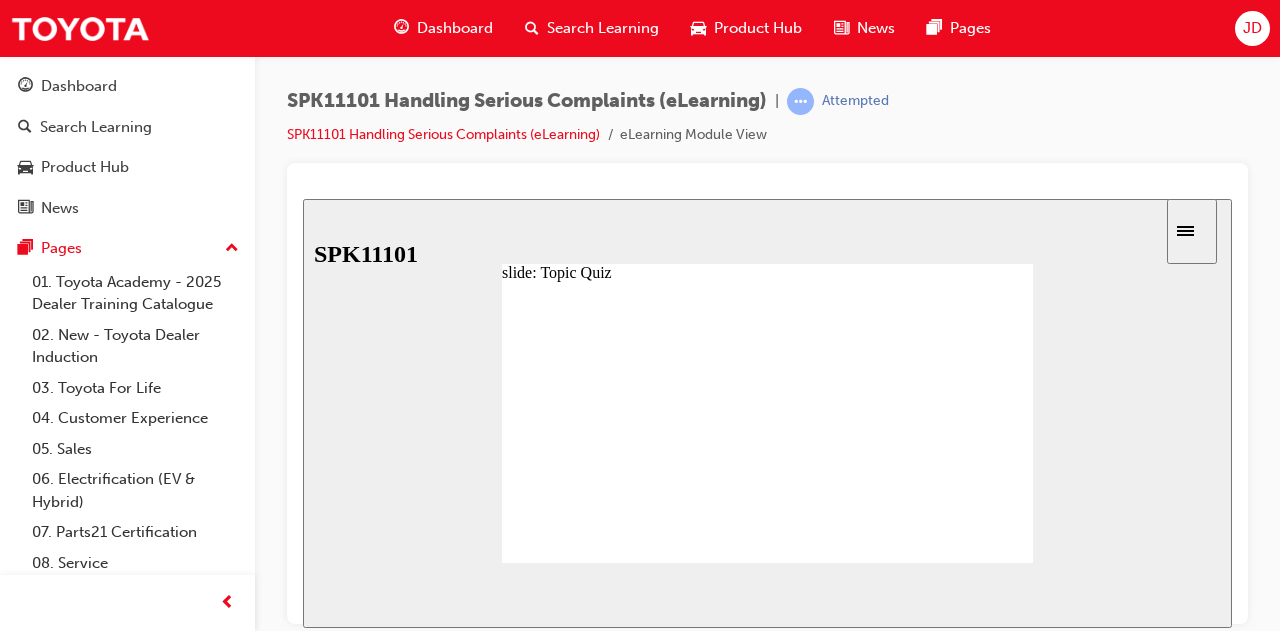 click 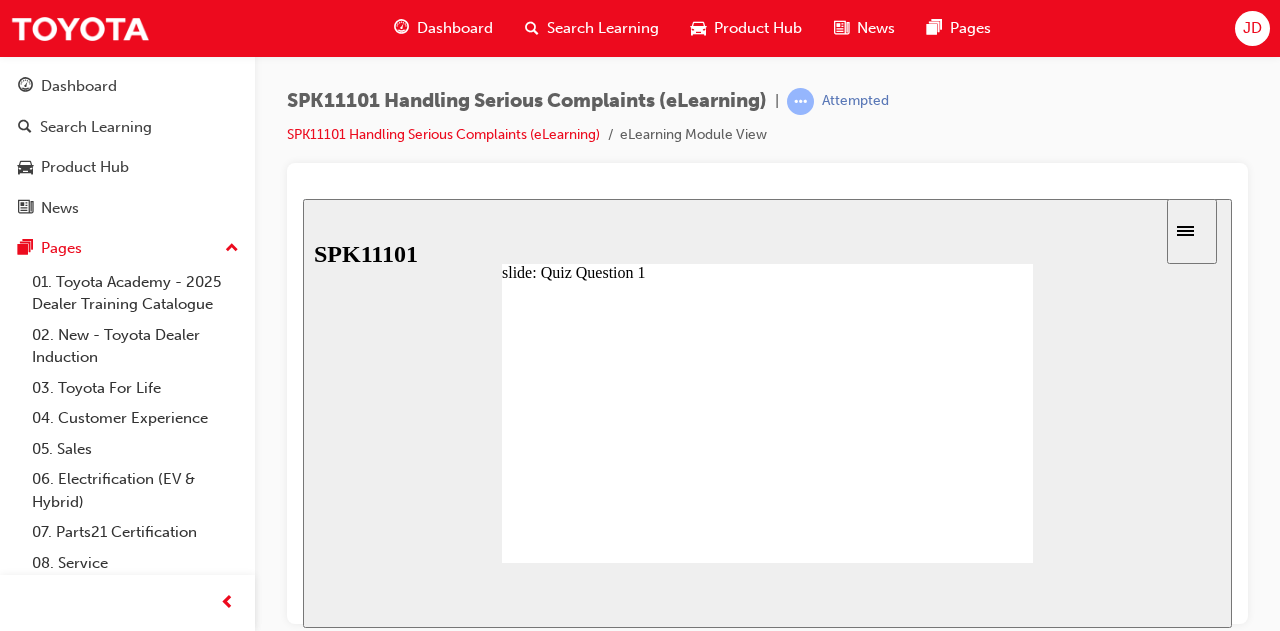 click 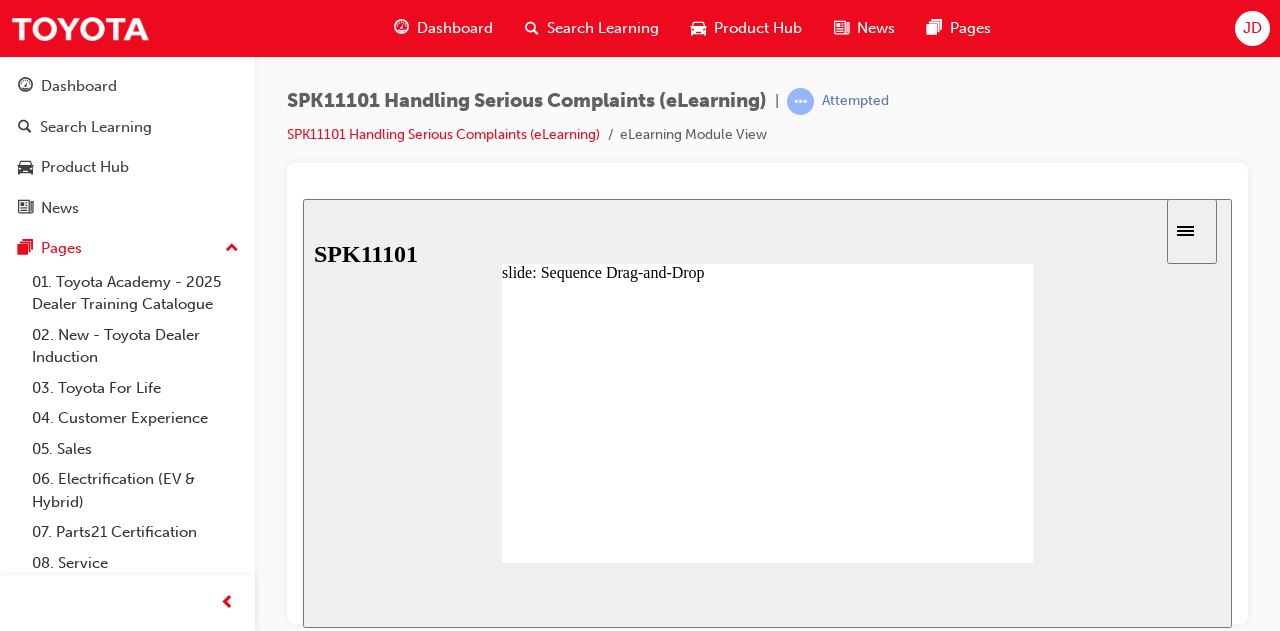 click 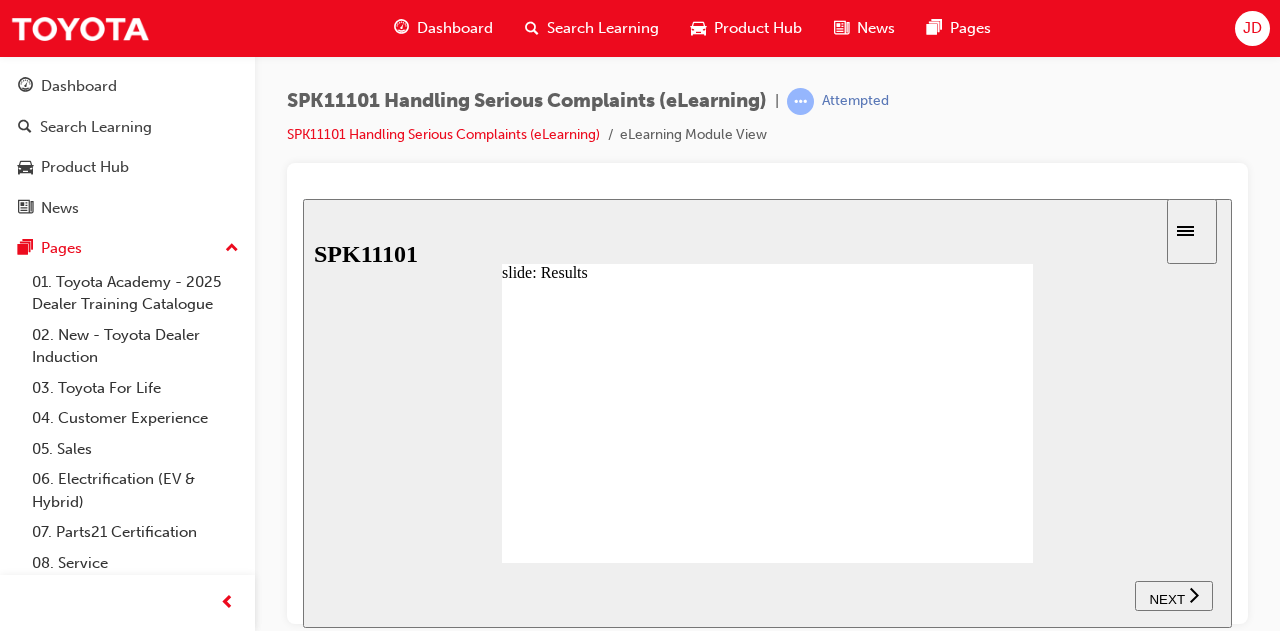 click on "NEXT" at bounding box center [1166, 598] 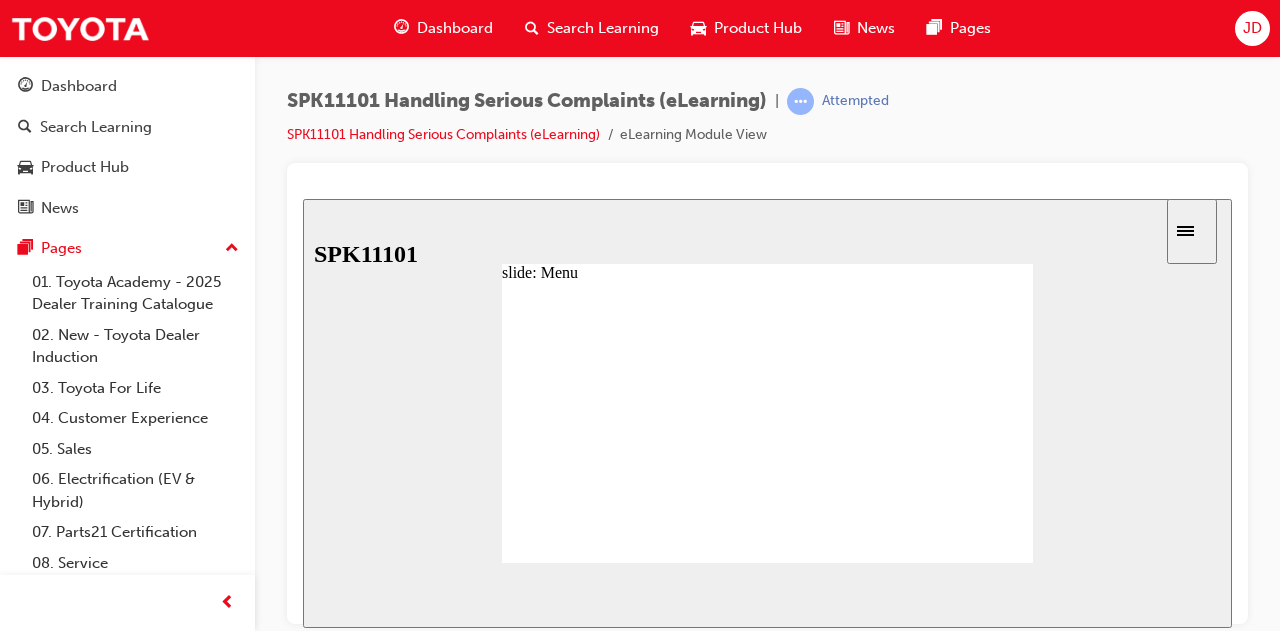 click 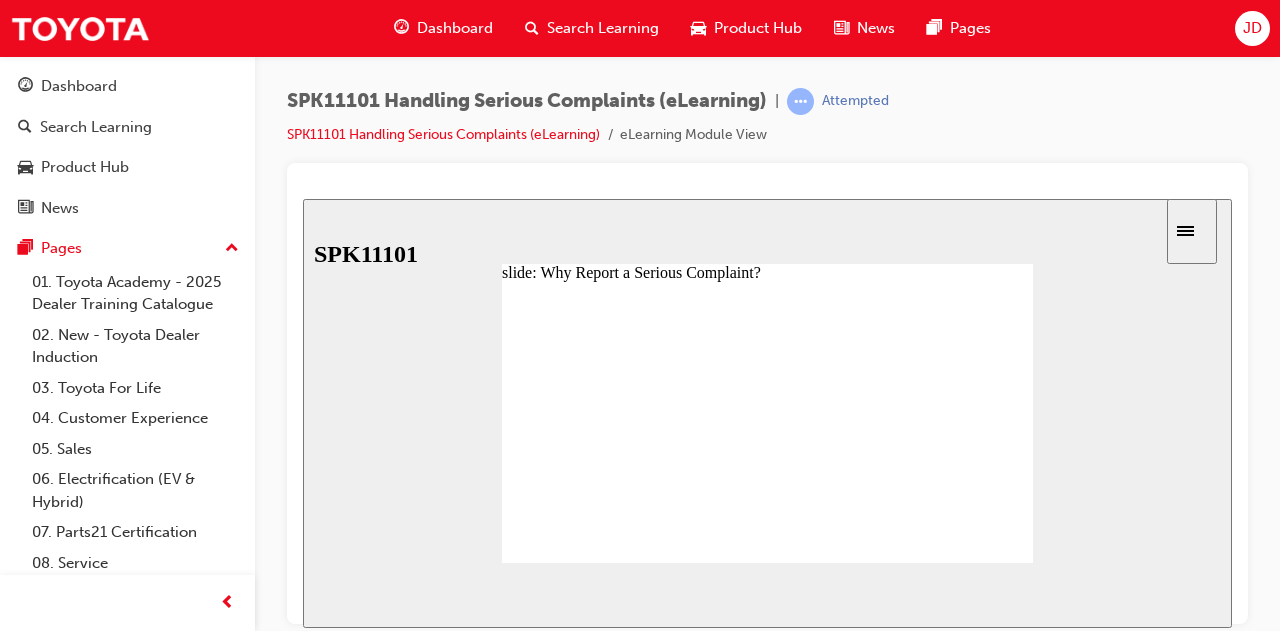 click 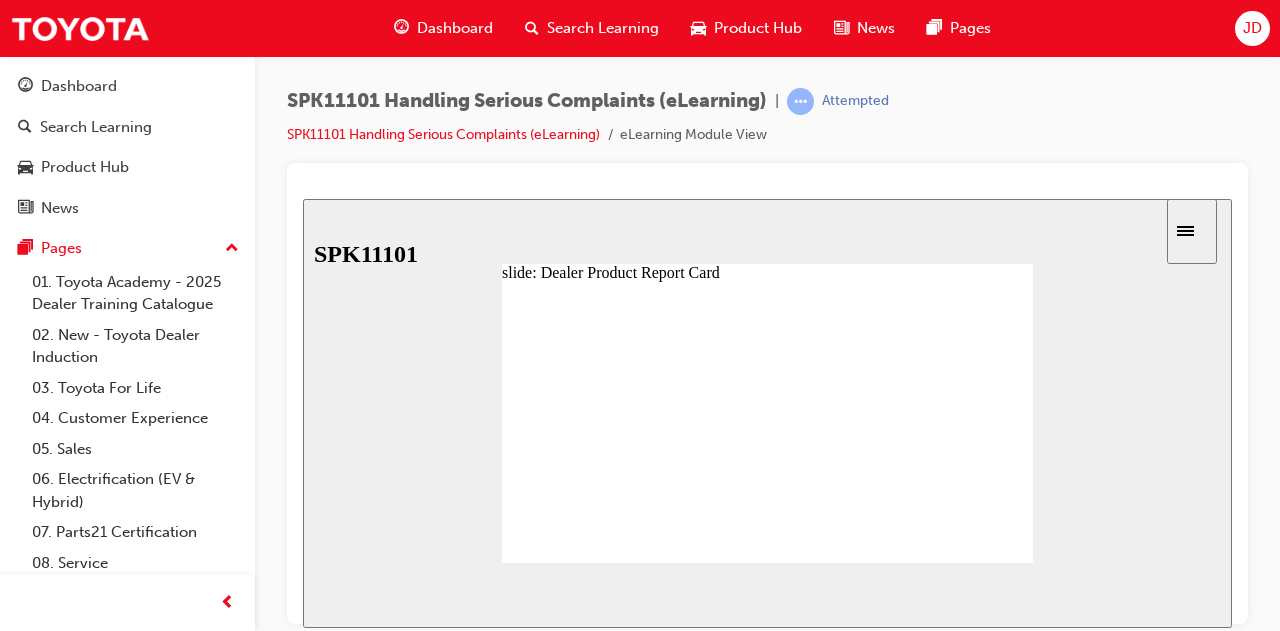 click 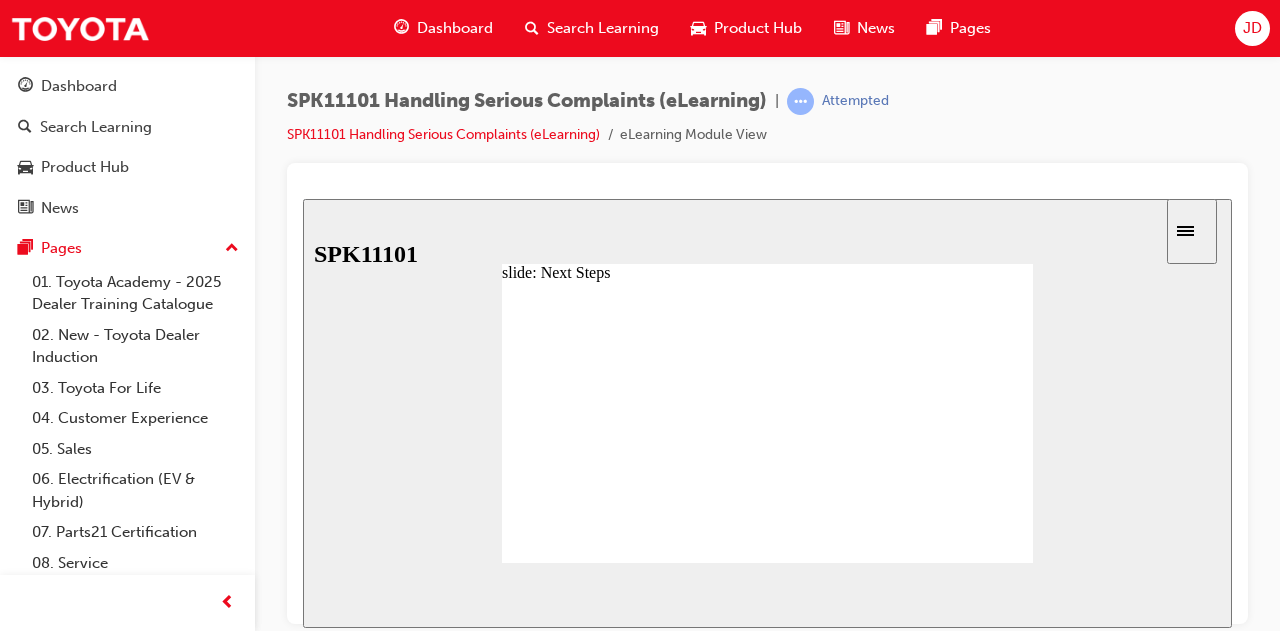 type on "4" 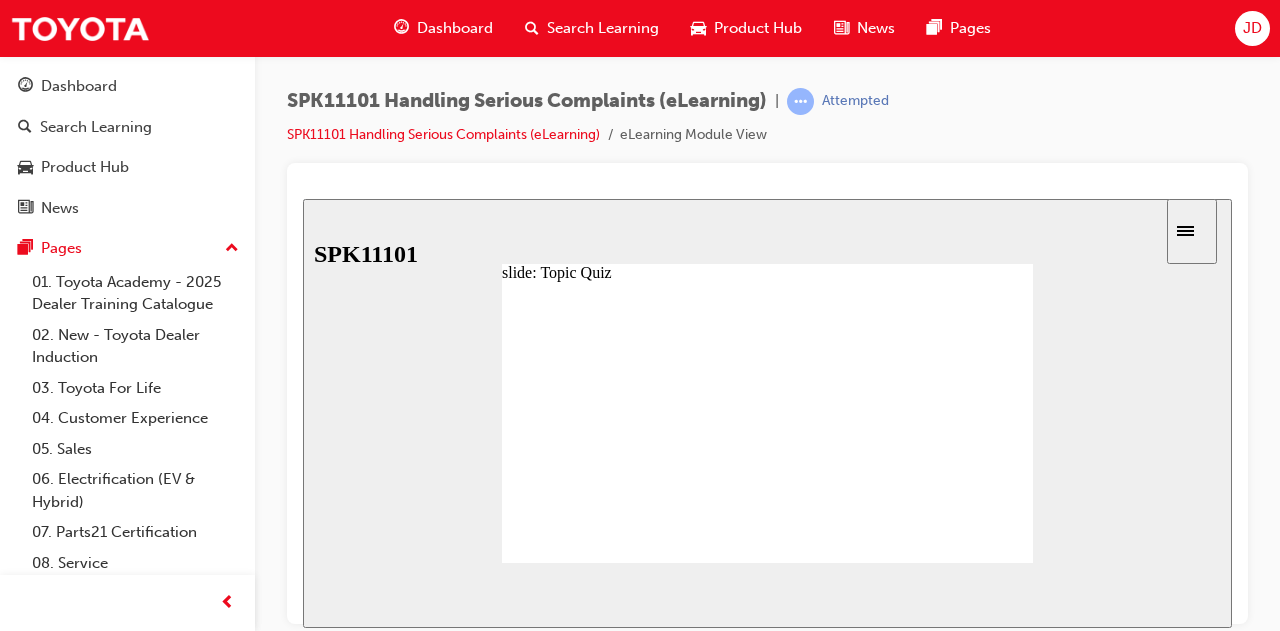 click 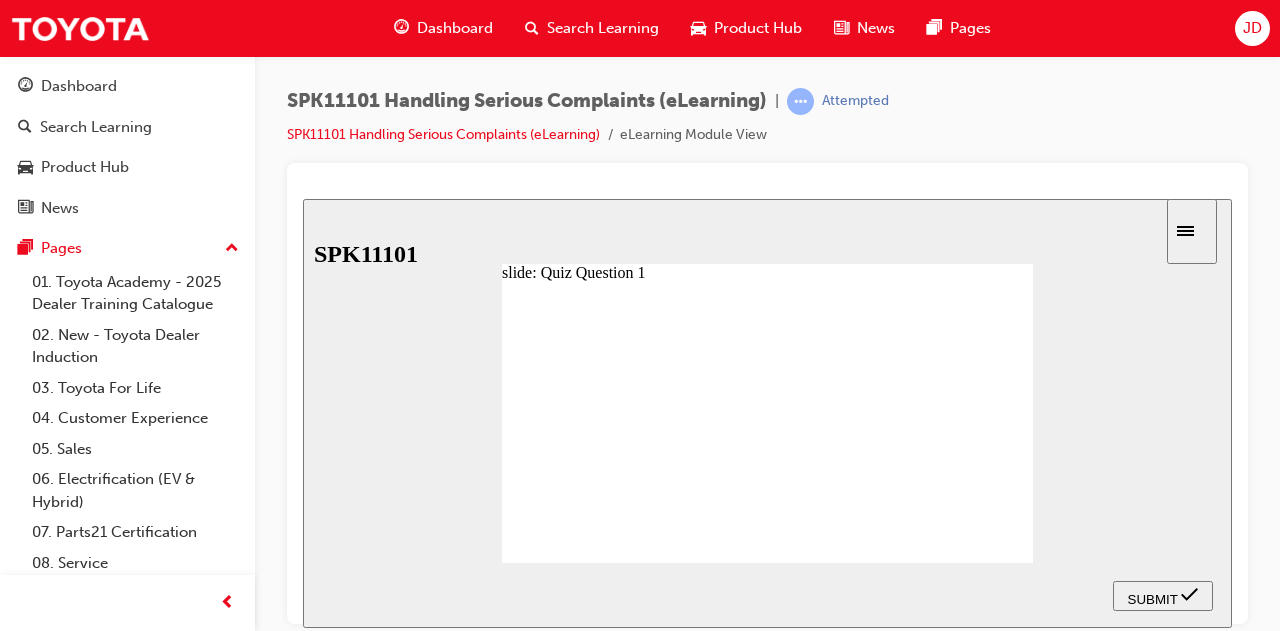 click 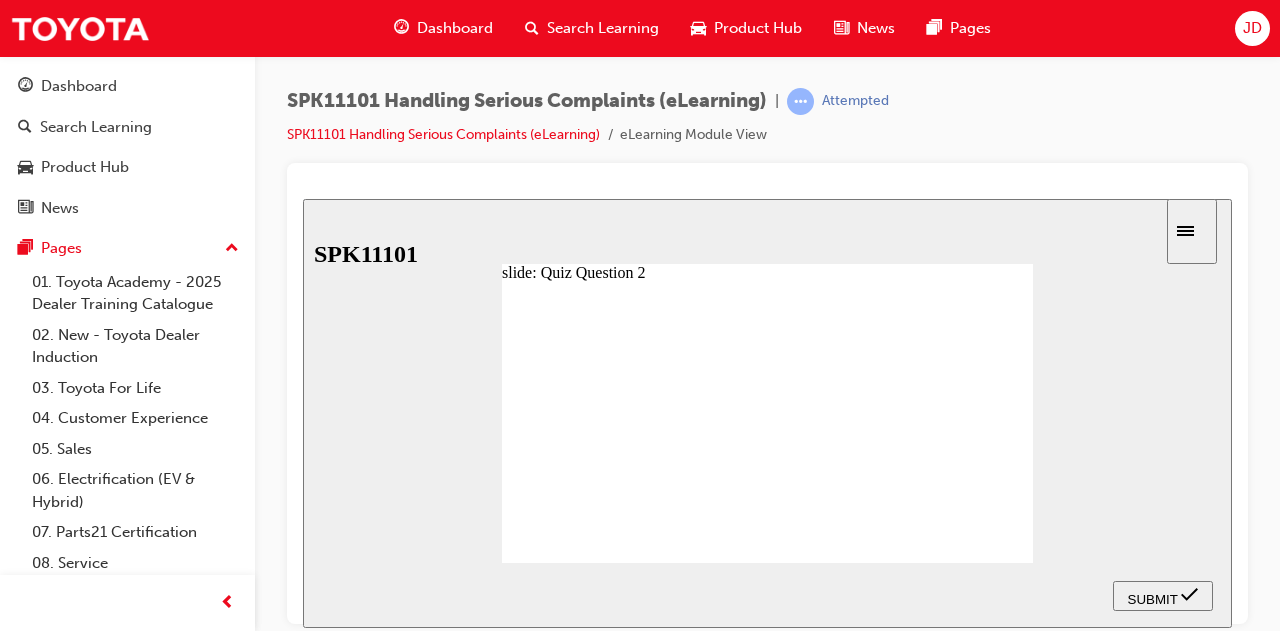 click 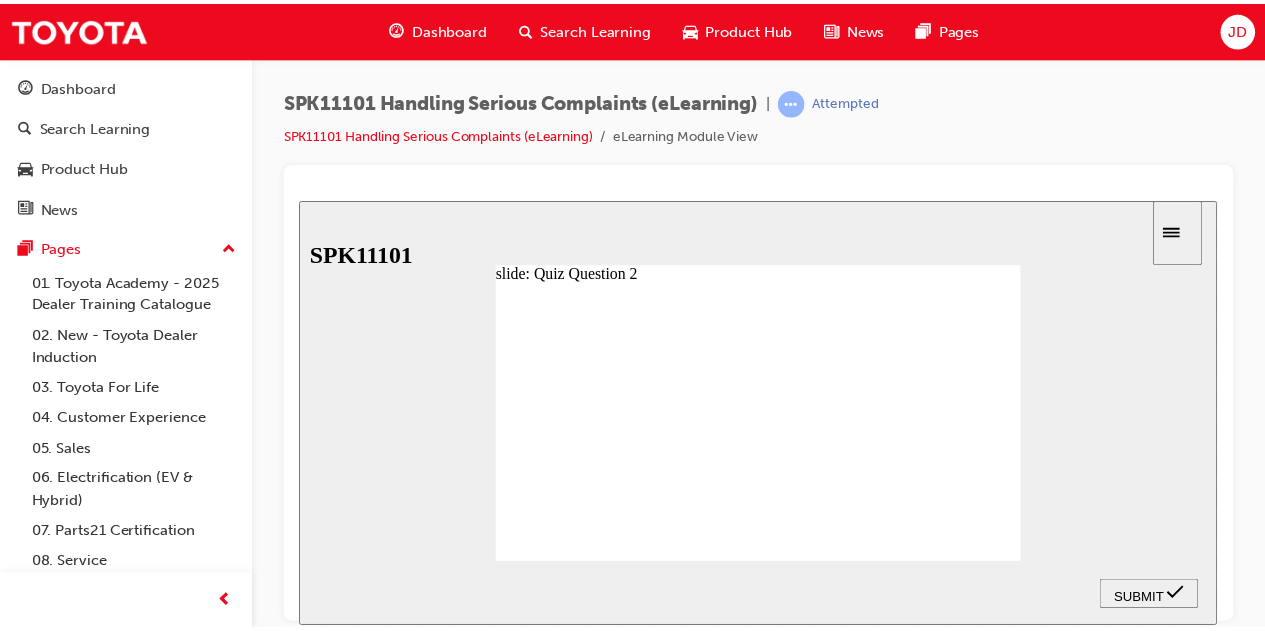 scroll, scrollTop: 0, scrollLeft: 0, axis: both 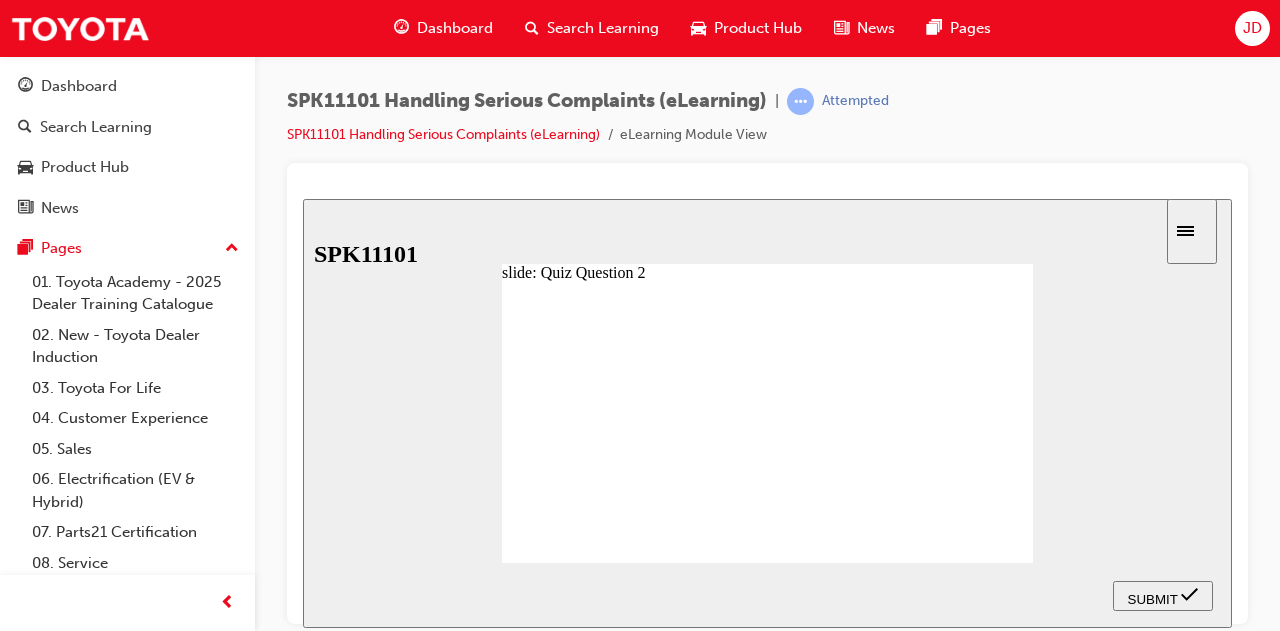 click 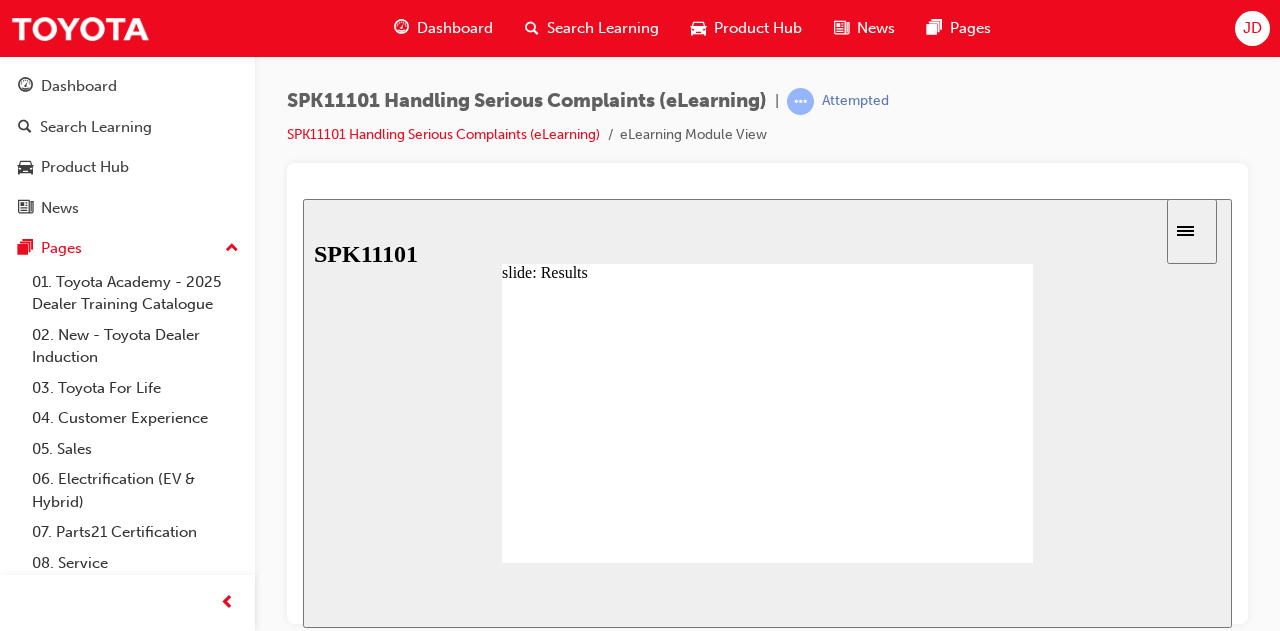 click 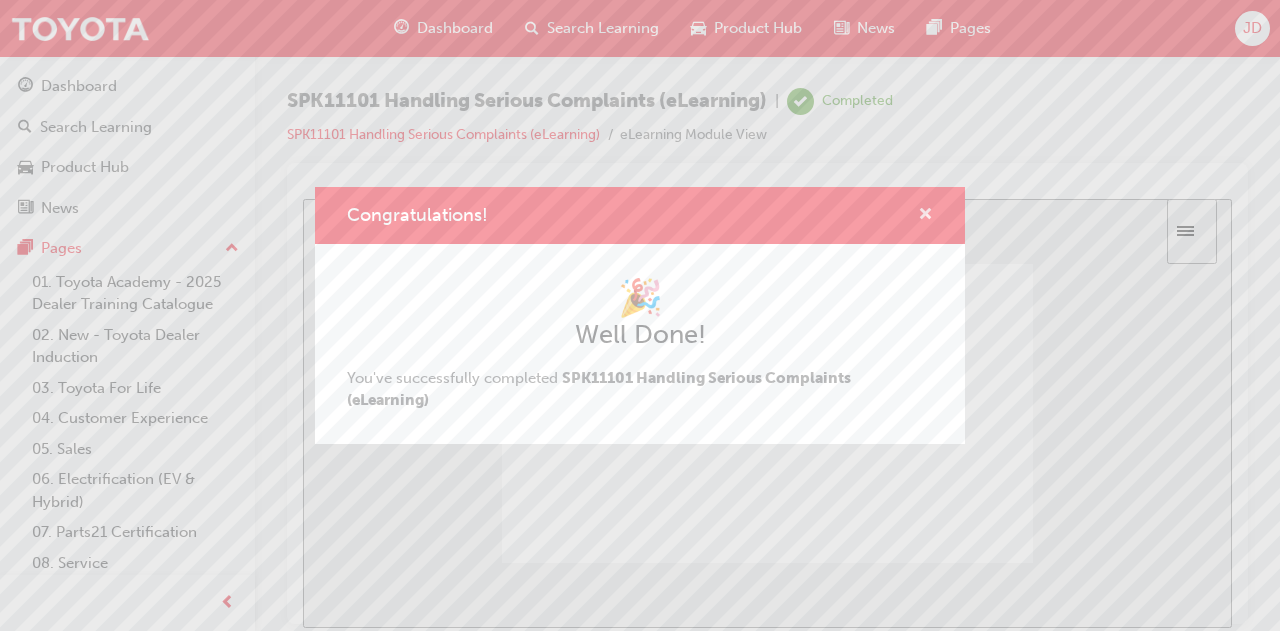 click at bounding box center (925, 216) 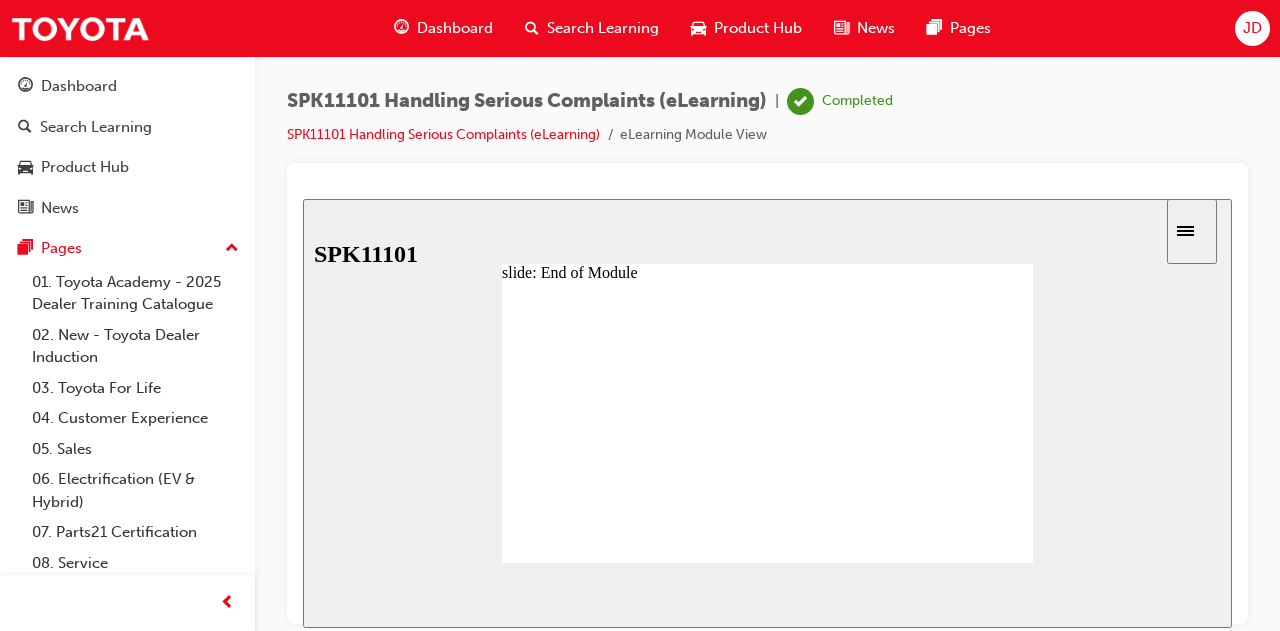 click on "Search Learning" at bounding box center [603, 28] 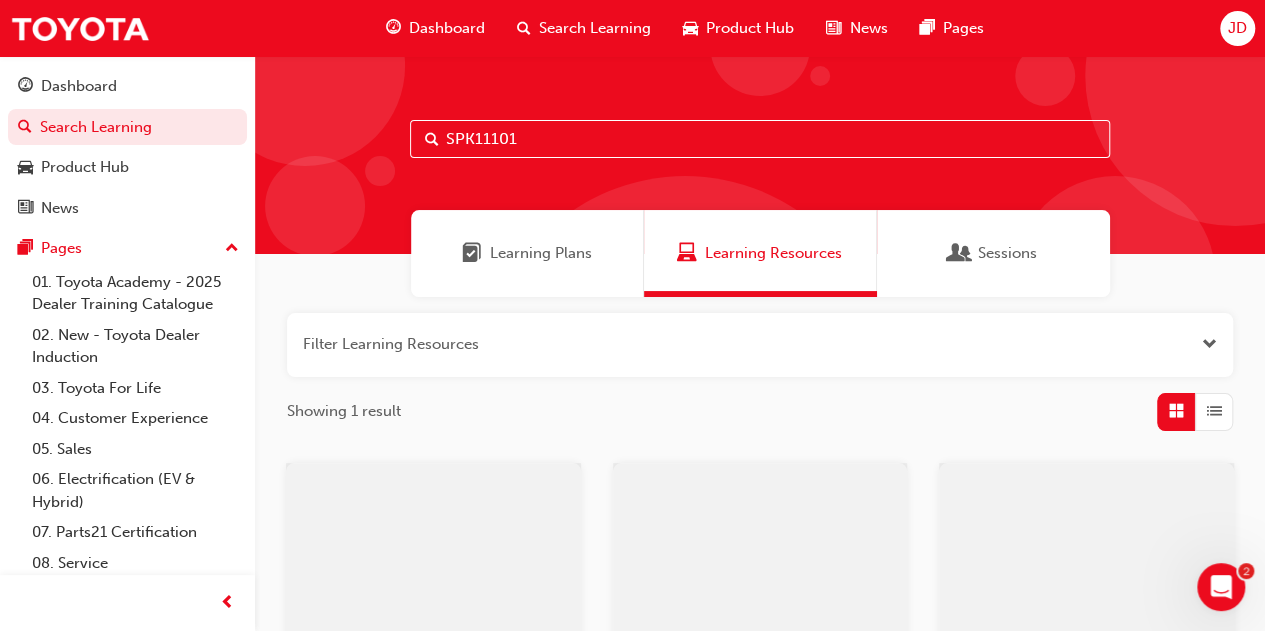 click on "SPK11101" at bounding box center (760, 139) 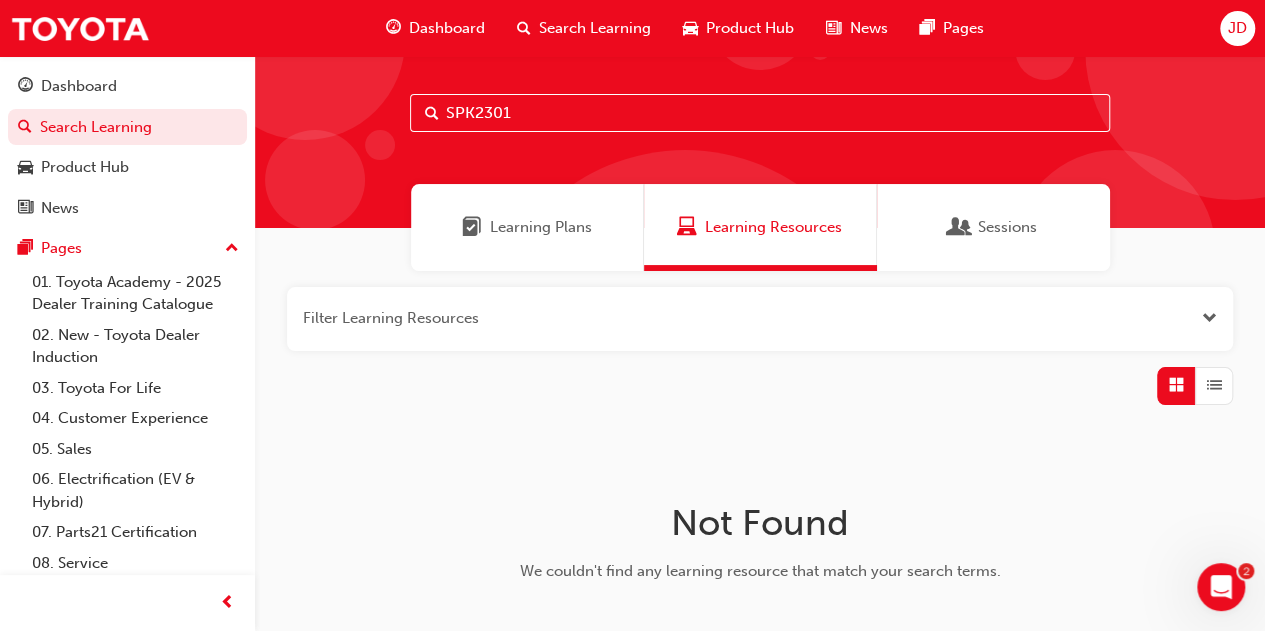 scroll, scrollTop: 0, scrollLeft: 0, axis: both 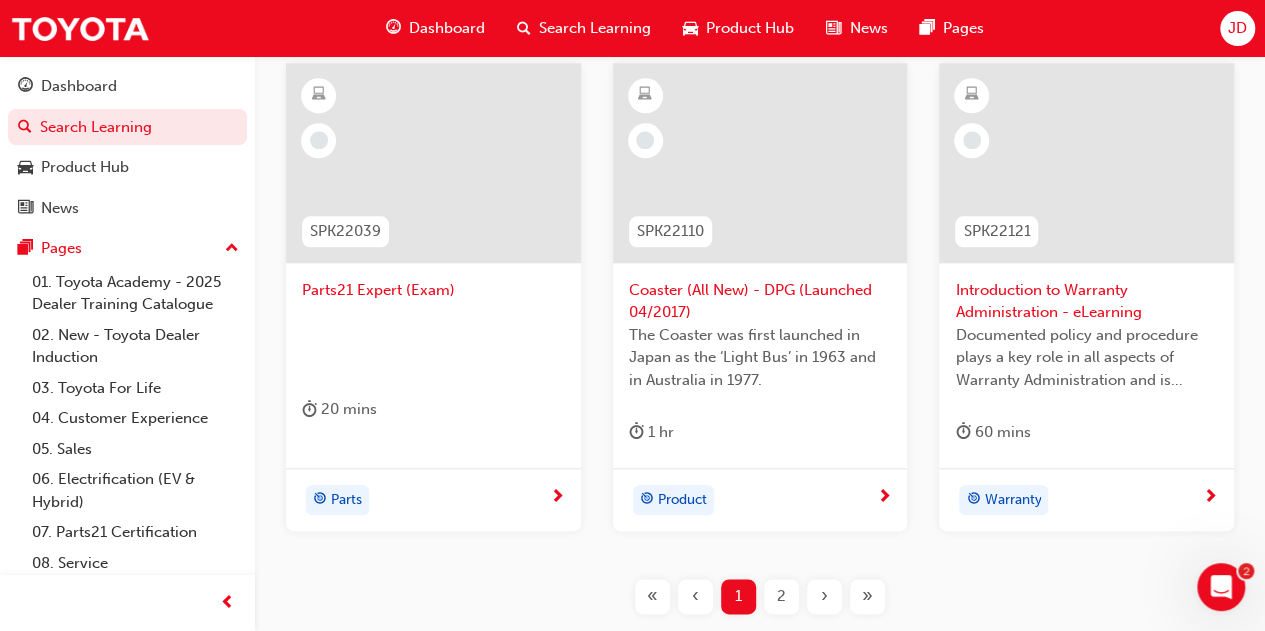 click on "2" at bounding box center (781, 596) 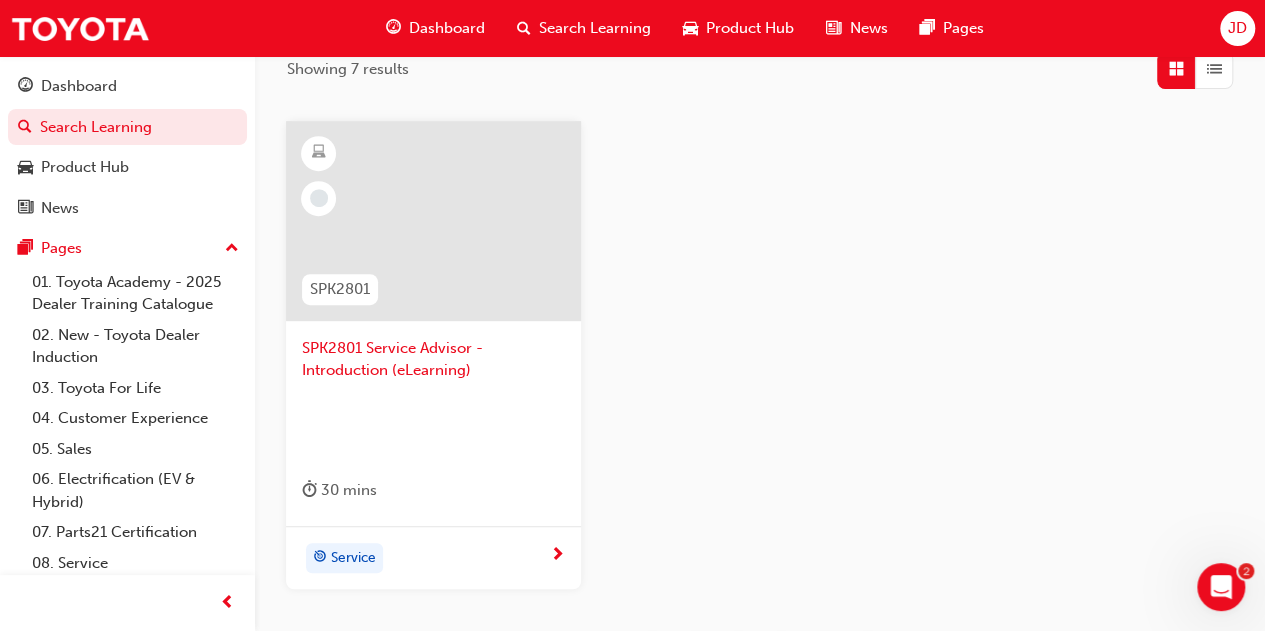 scroll, scrollTop: 0, scrollLeft: 0, axis: both 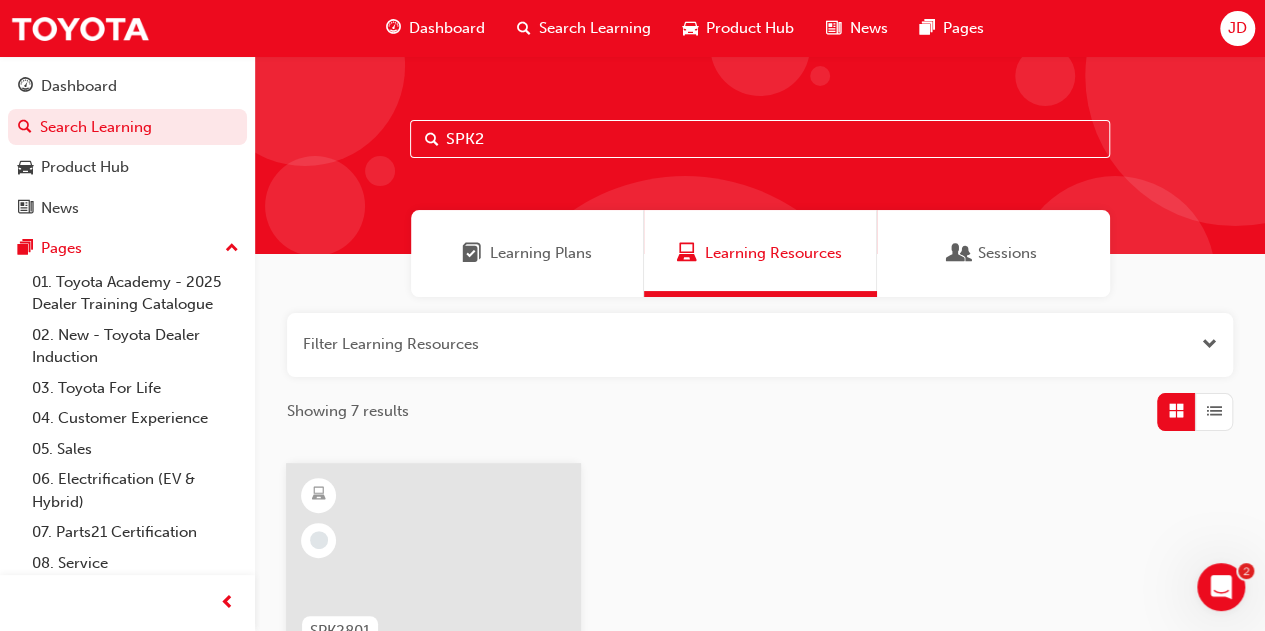 click on "SPK2" at bounding box center (760, 139) 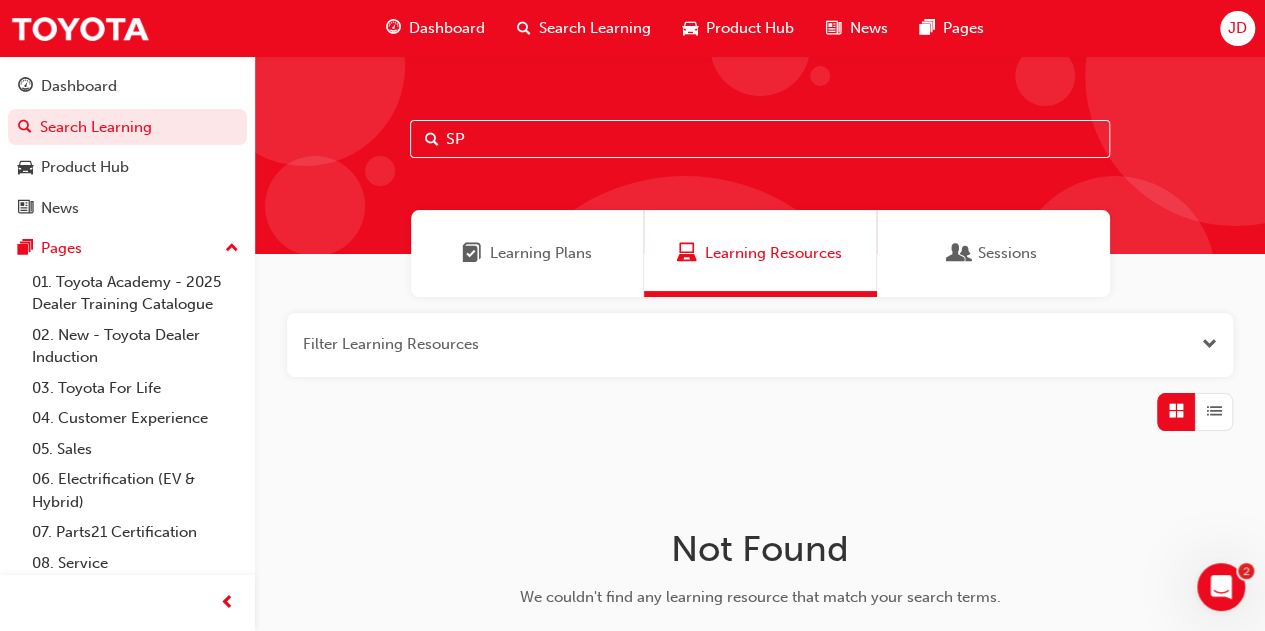 type on "S" 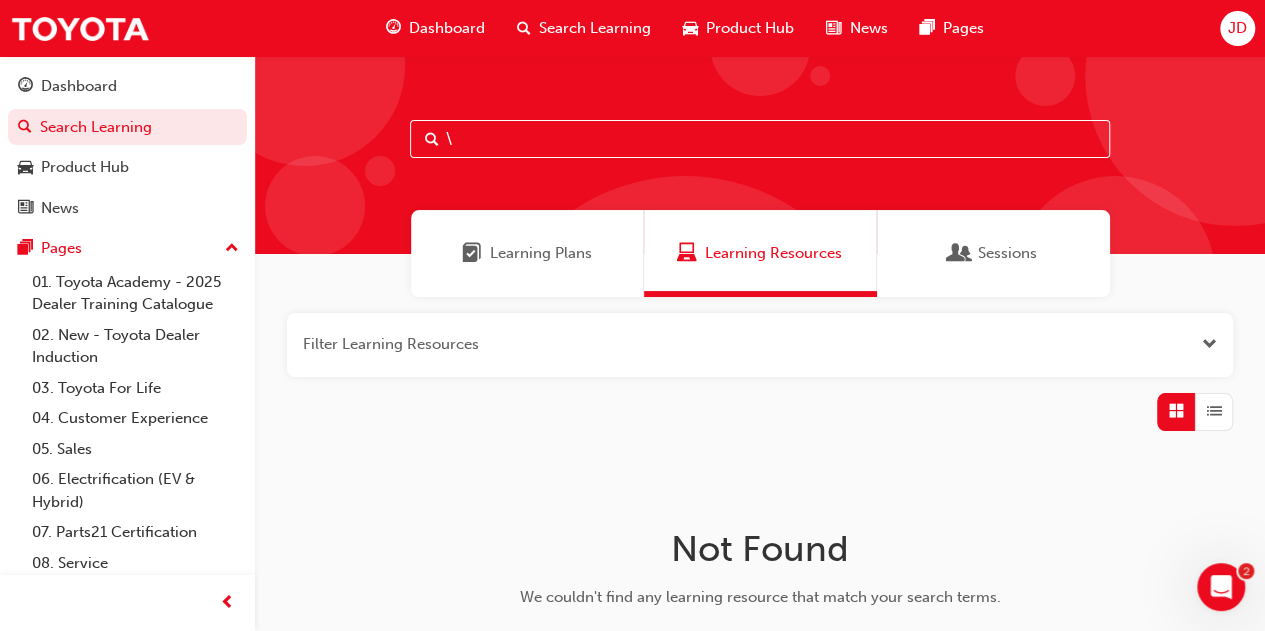type on "\" 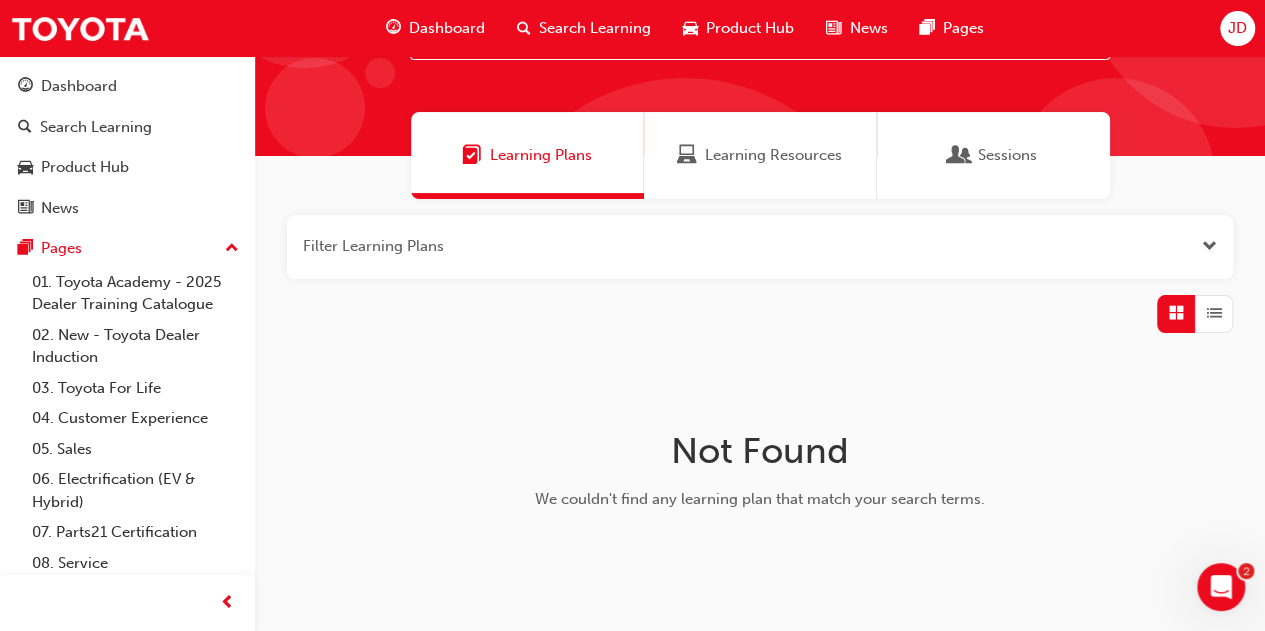 scroll, scrollTop: 0, scrollLeft: 0, axis: both 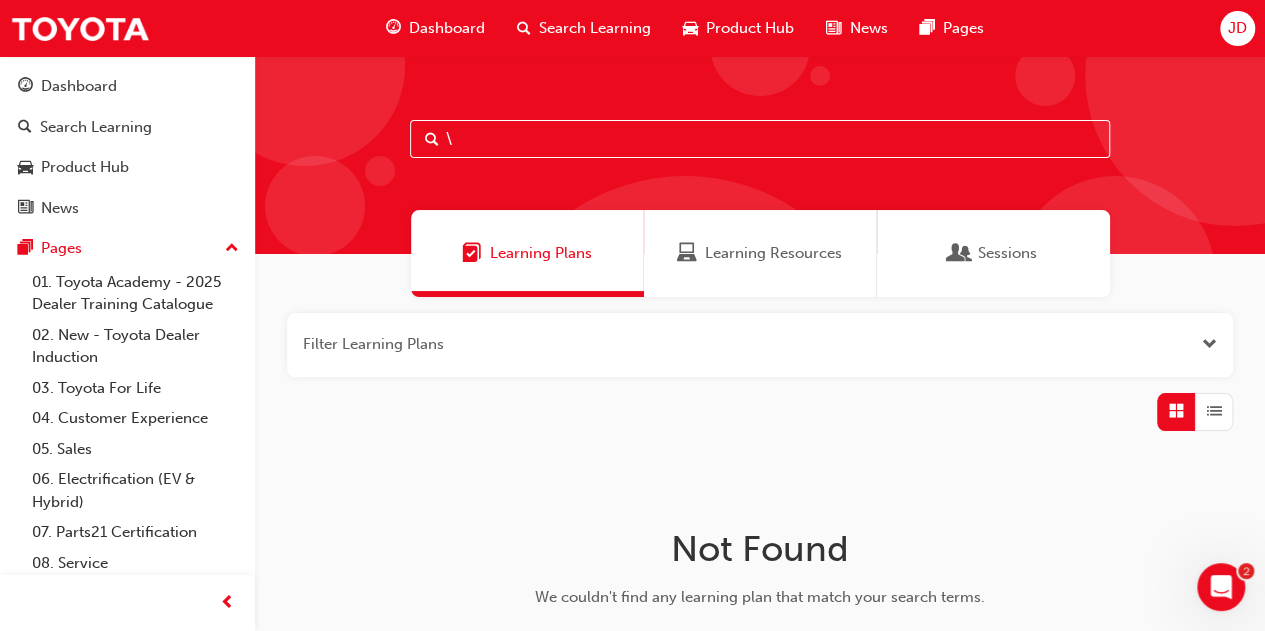 click on "\" at bounding box center [760, 139] 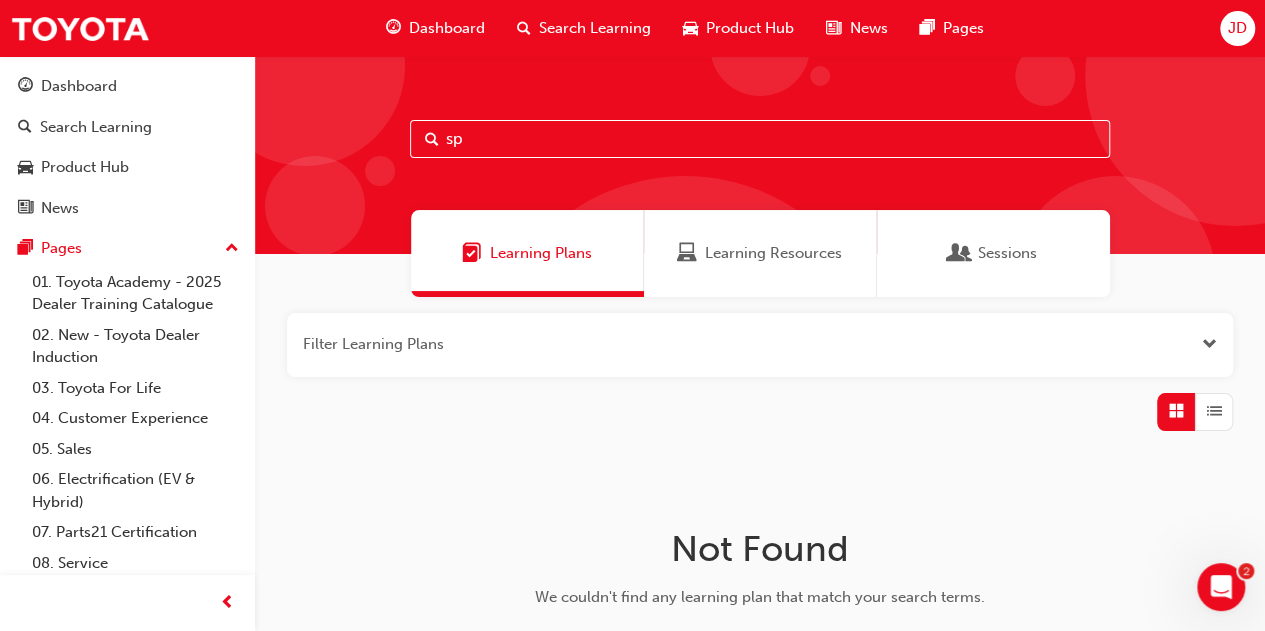 type on "s" 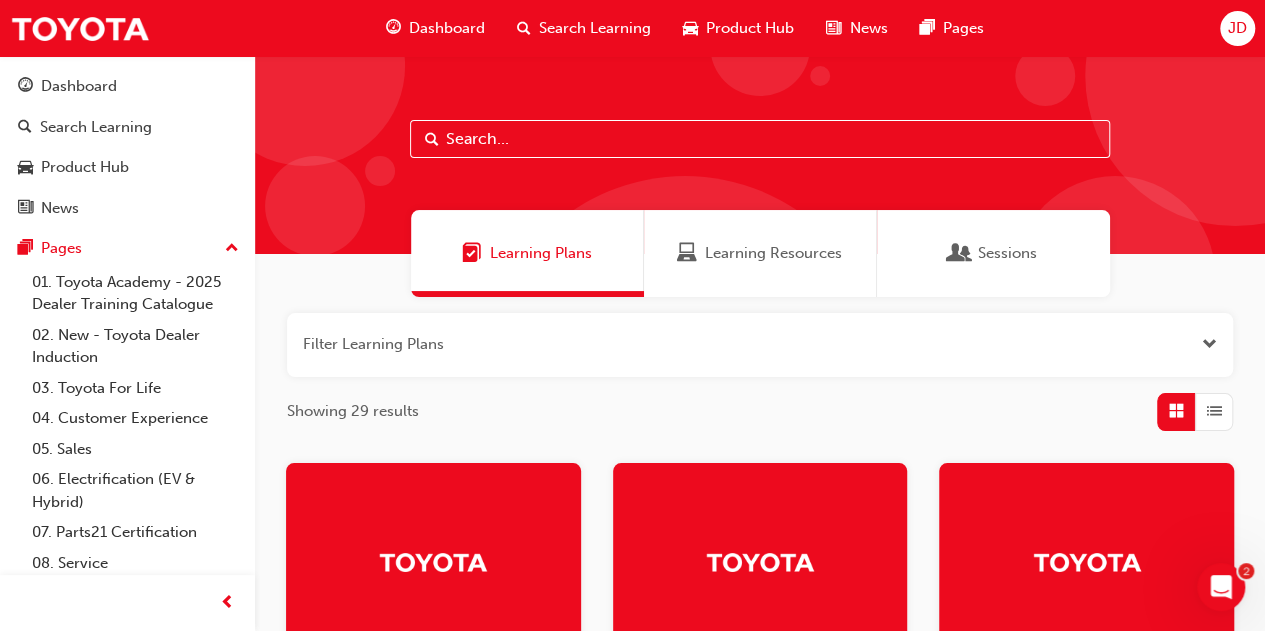 click on "Learning Resources" at bounding box center [760, 253] 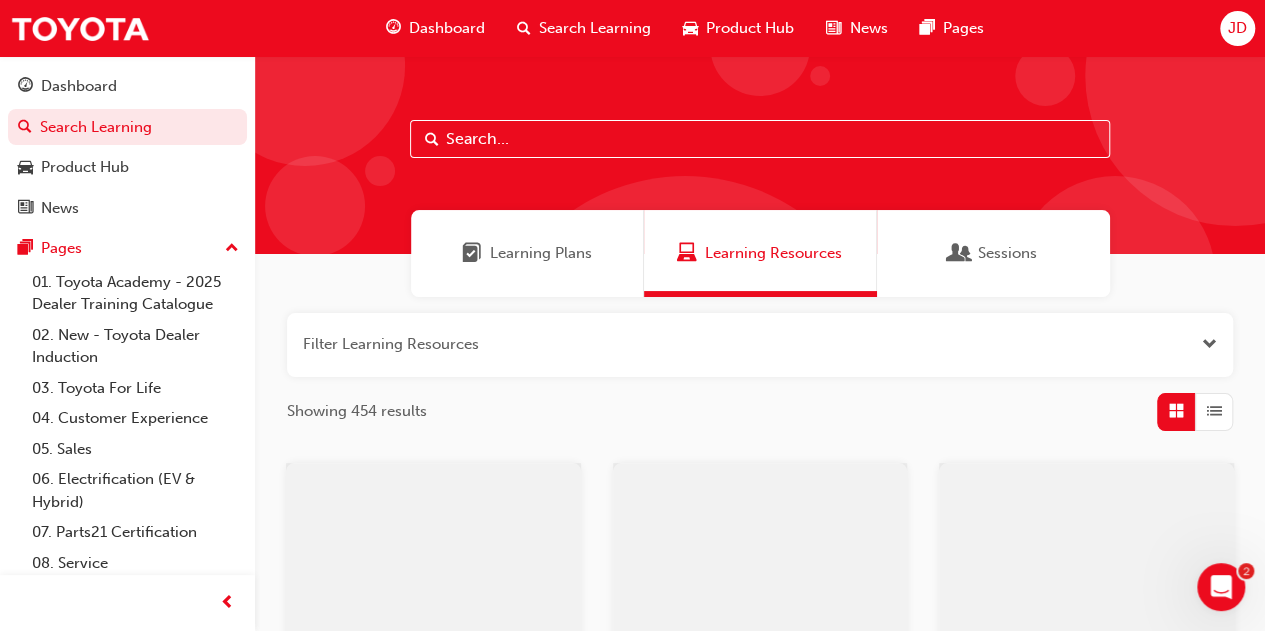 click at bounding box center [760, 139] 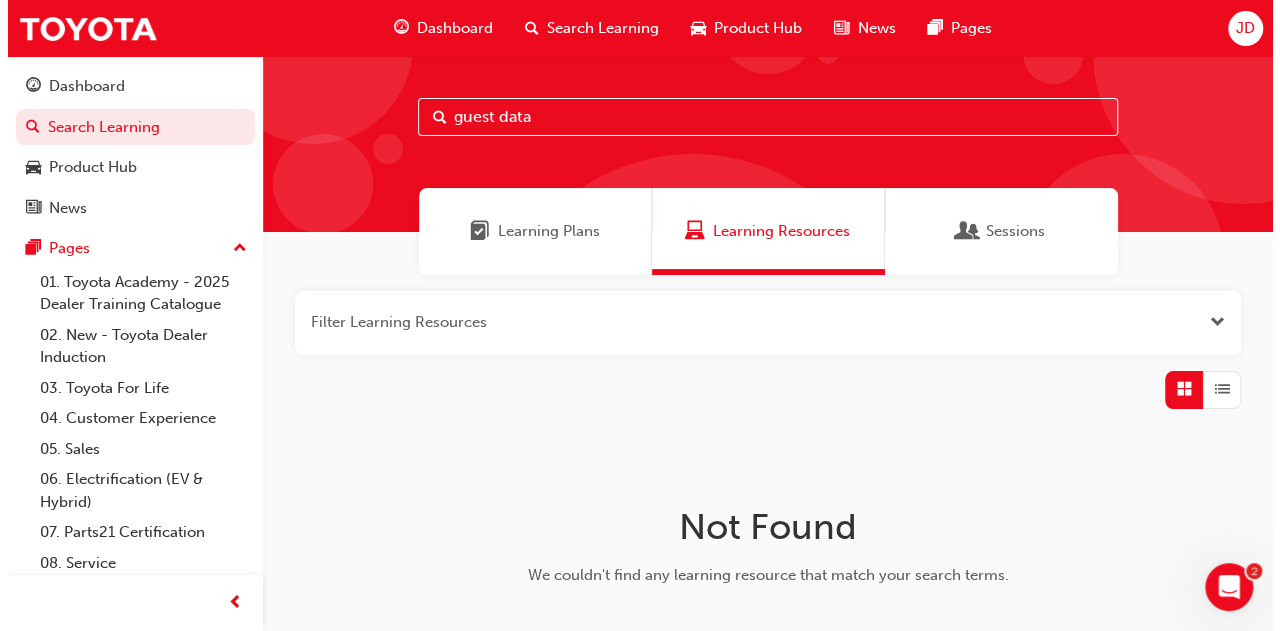 scroll, scrollTop: 0, scrollLeft: 0, axis: both 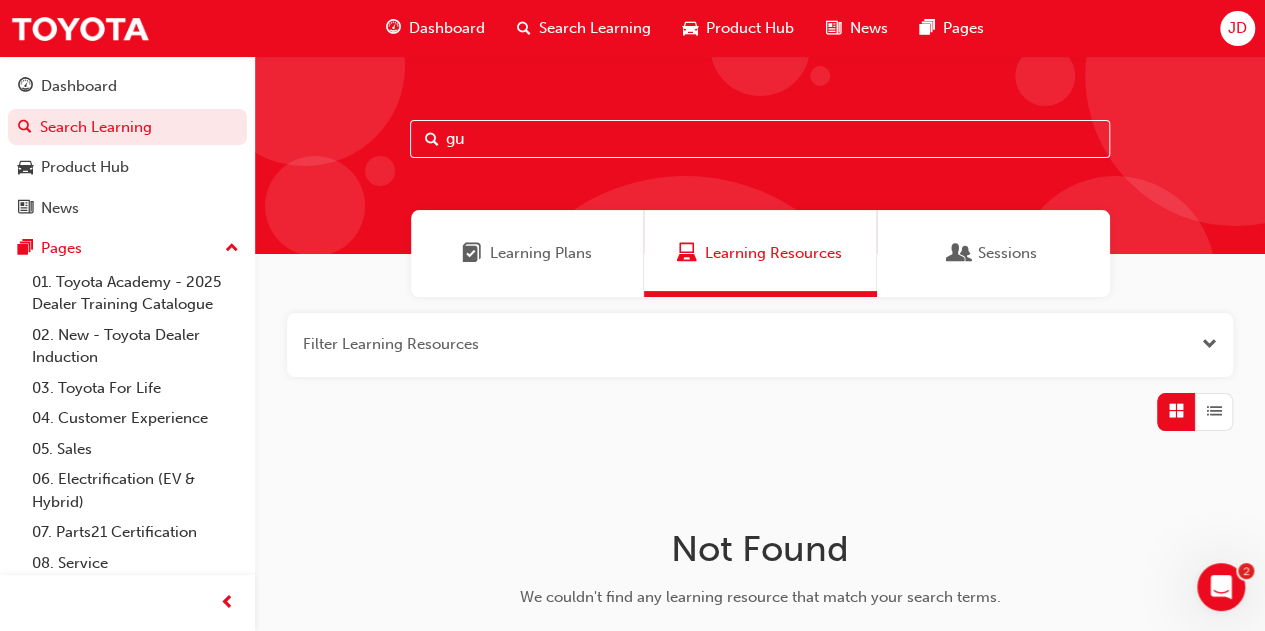 type on "g" 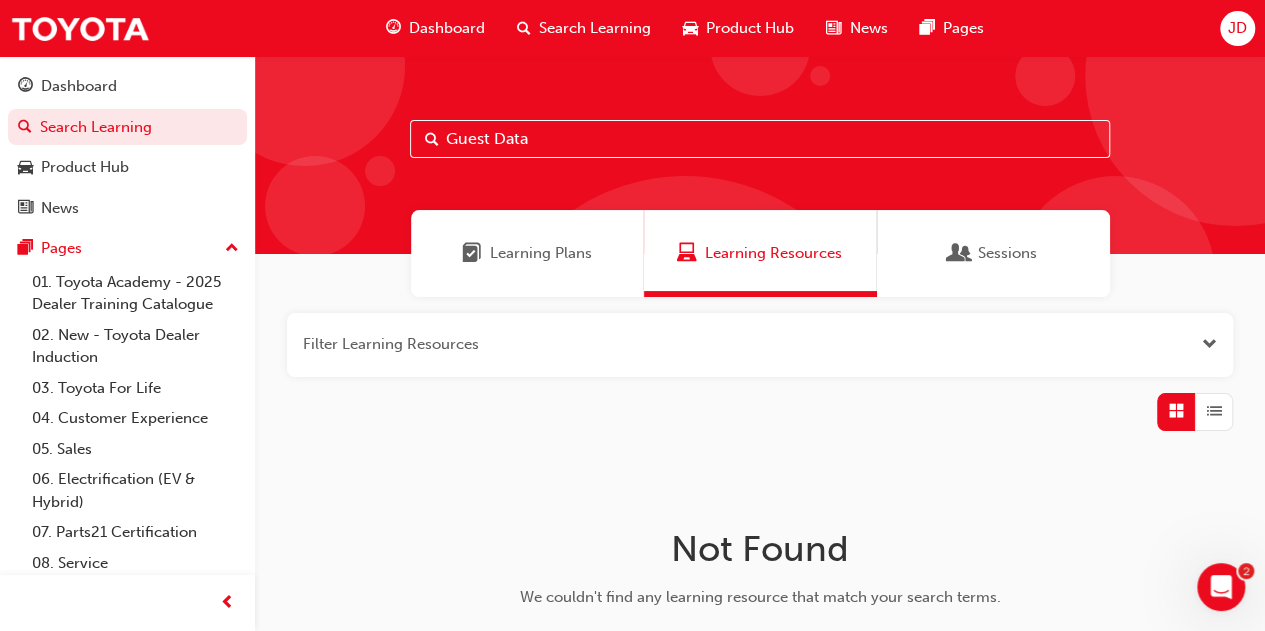 click on "Learning Plans" at bounding box center (527, 253) 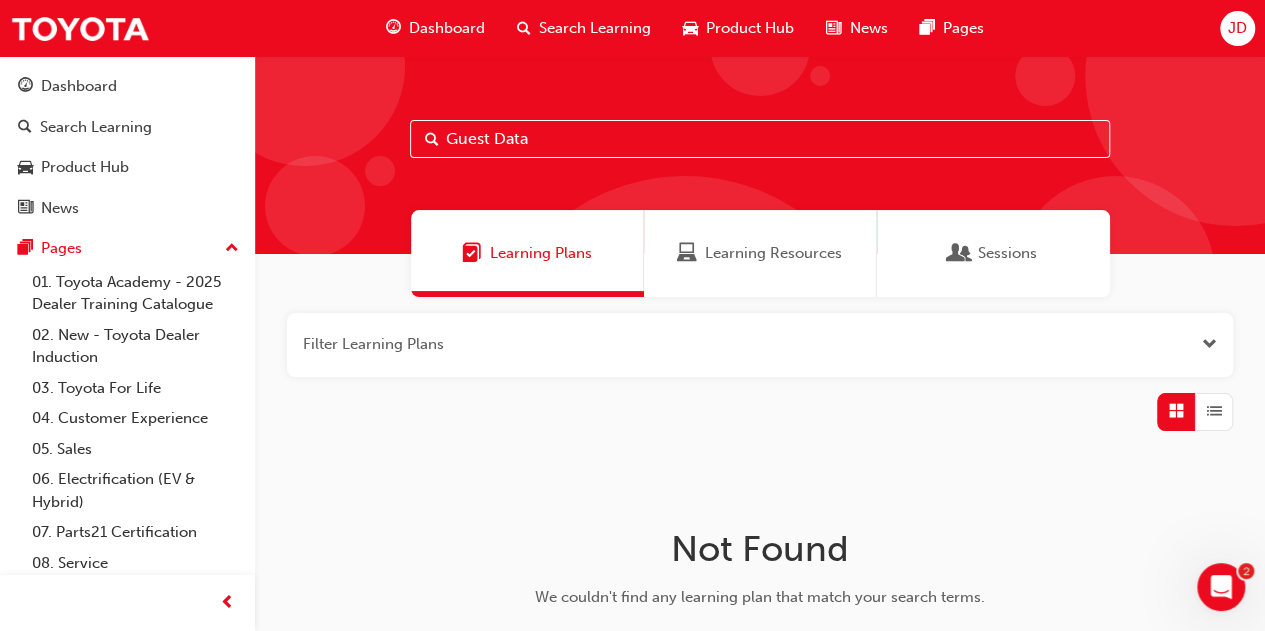 click on "Guest Data" at bounding box center (760, 139) 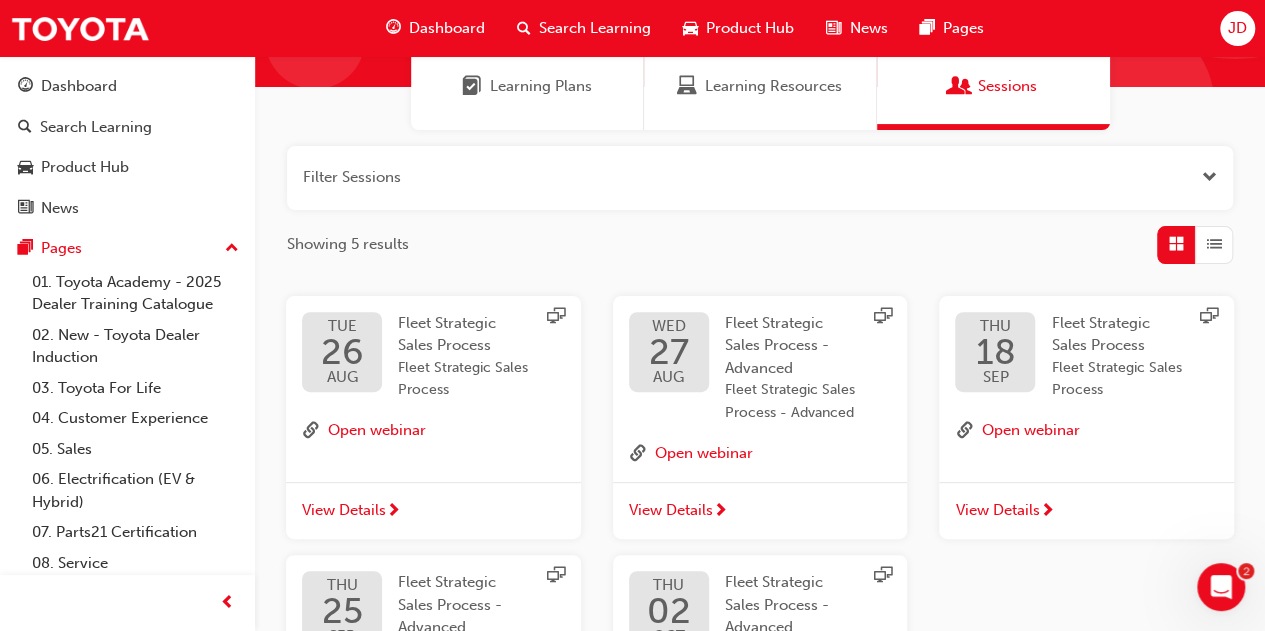 scroll, scrollTop: 4, scrollLeft: 0, axis: vertical 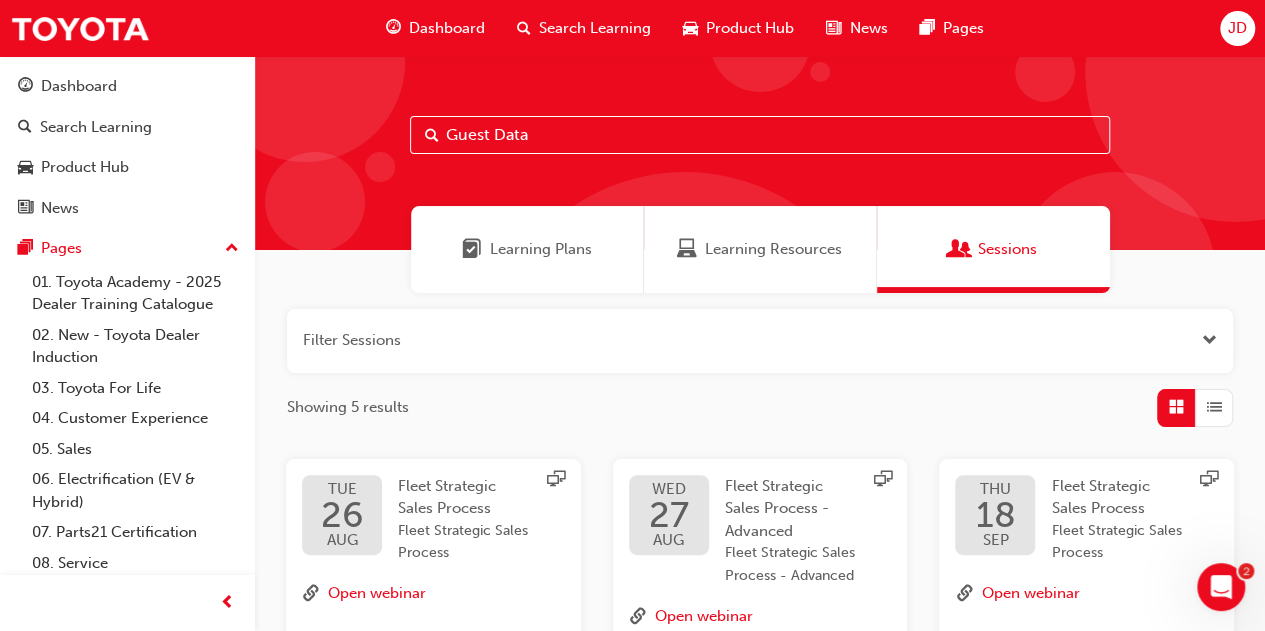 click on "Guest Data" at bounding box center (760, 151) 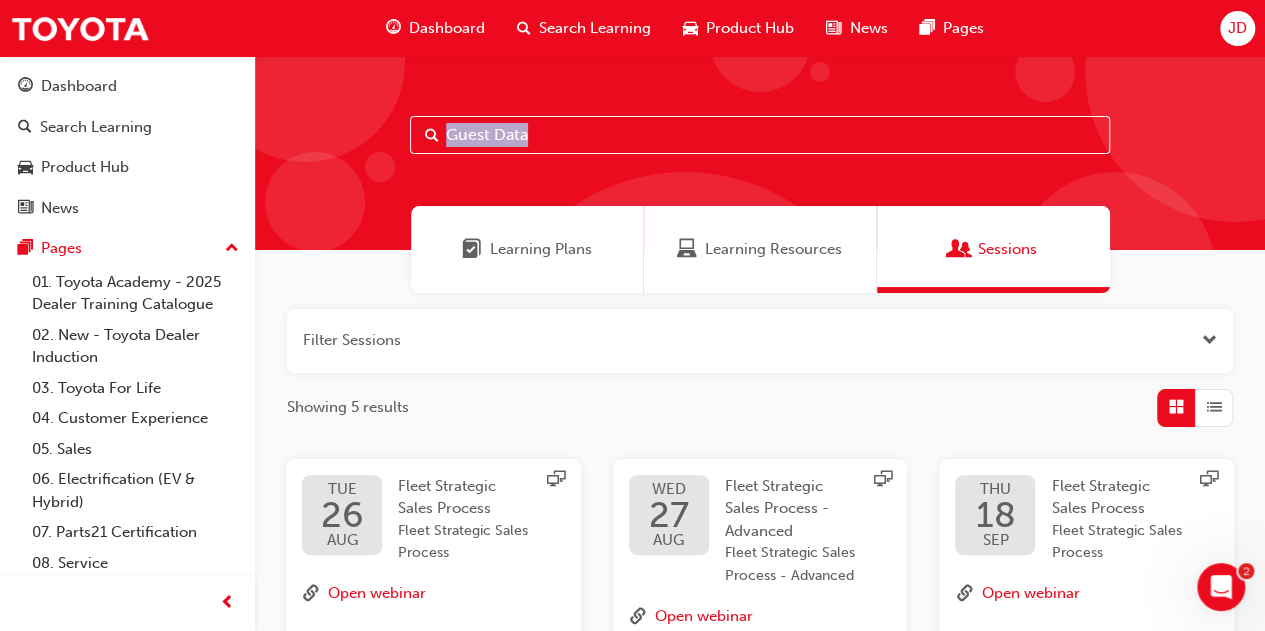 click on "Guest Data" at bounding box center (760, 151) 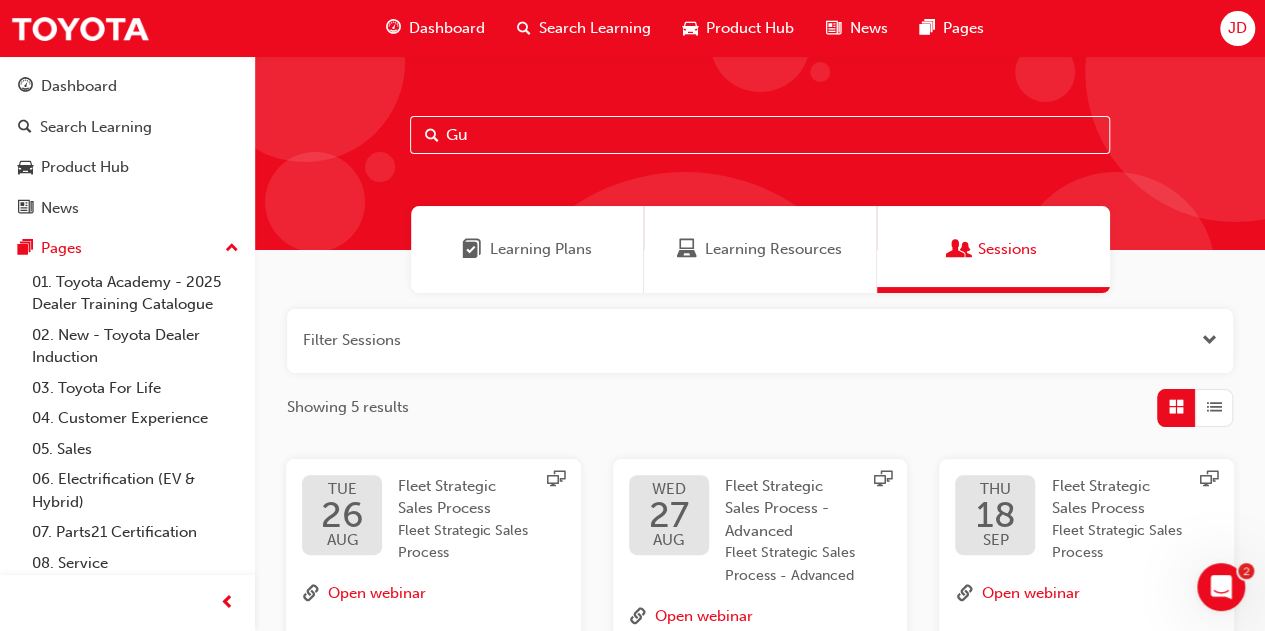 type on "G" 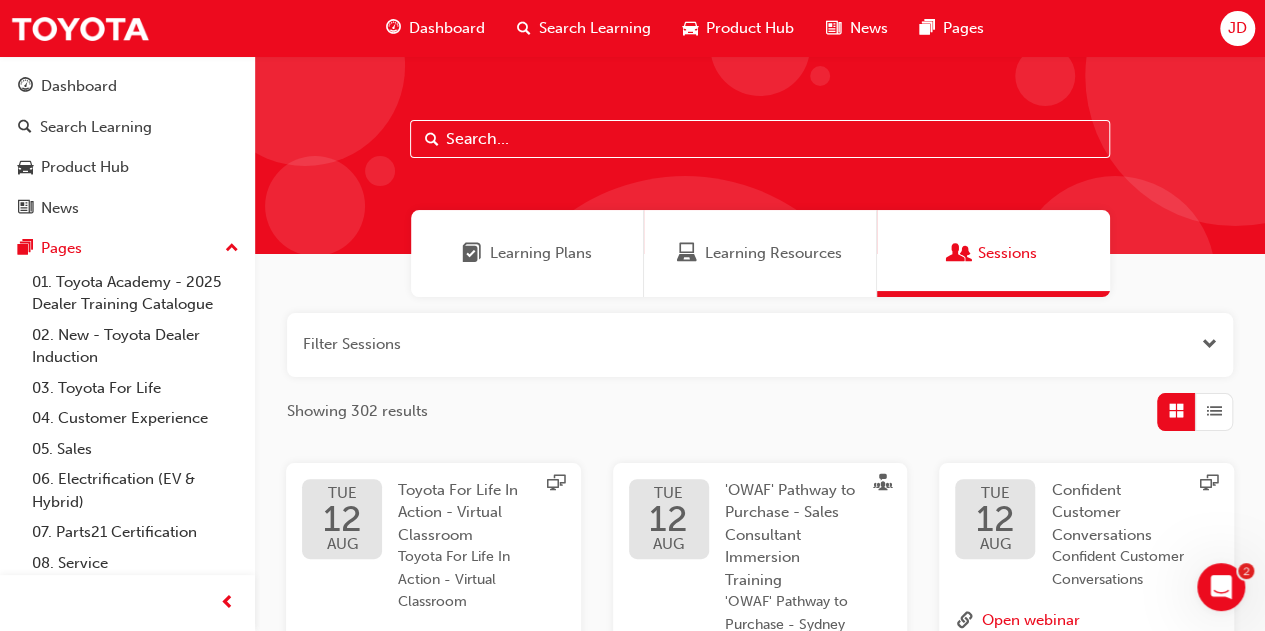 scroll, scrollTop: 0, scrollLeft: 0, axis: both 